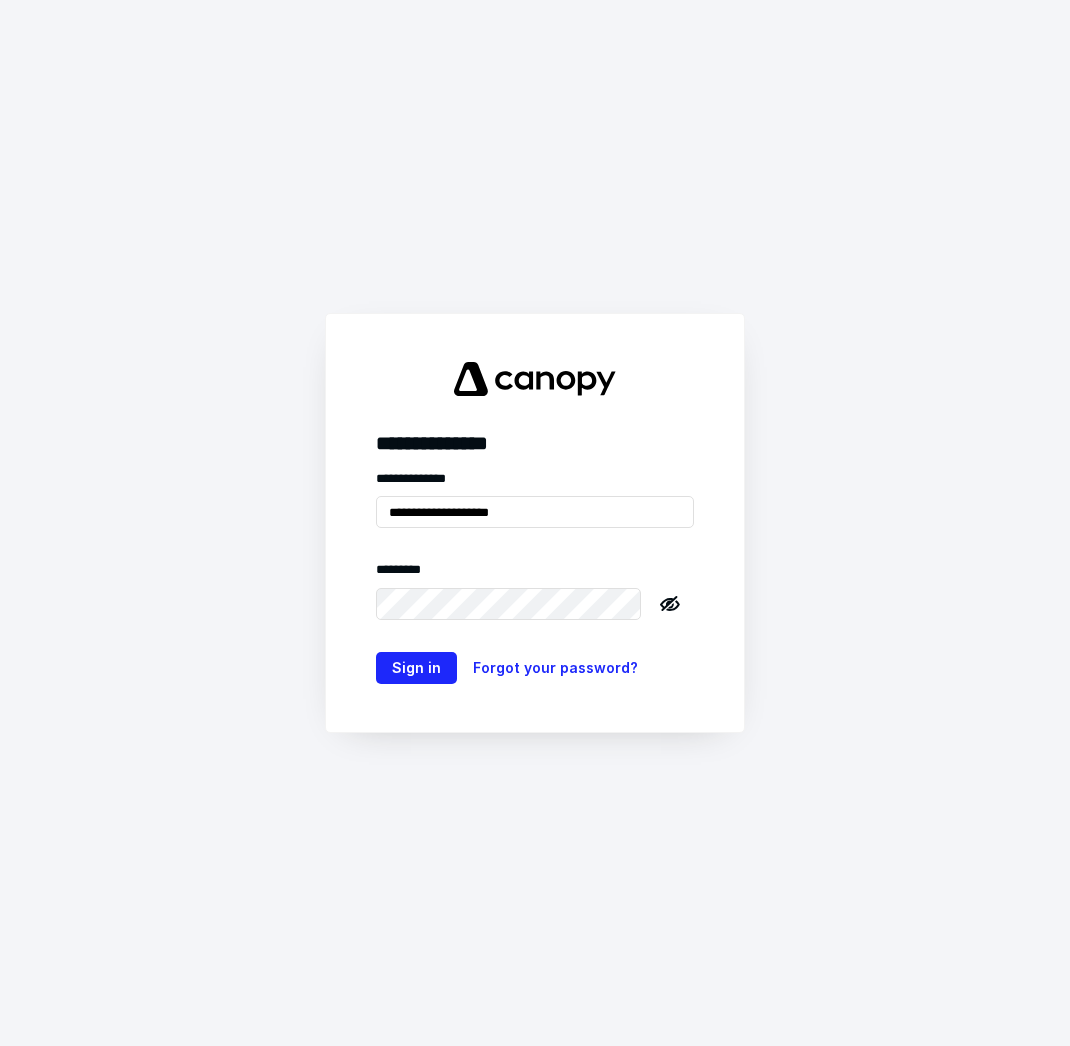 scroll, scrollTop: 0, scrollLeft: 0, axis: both 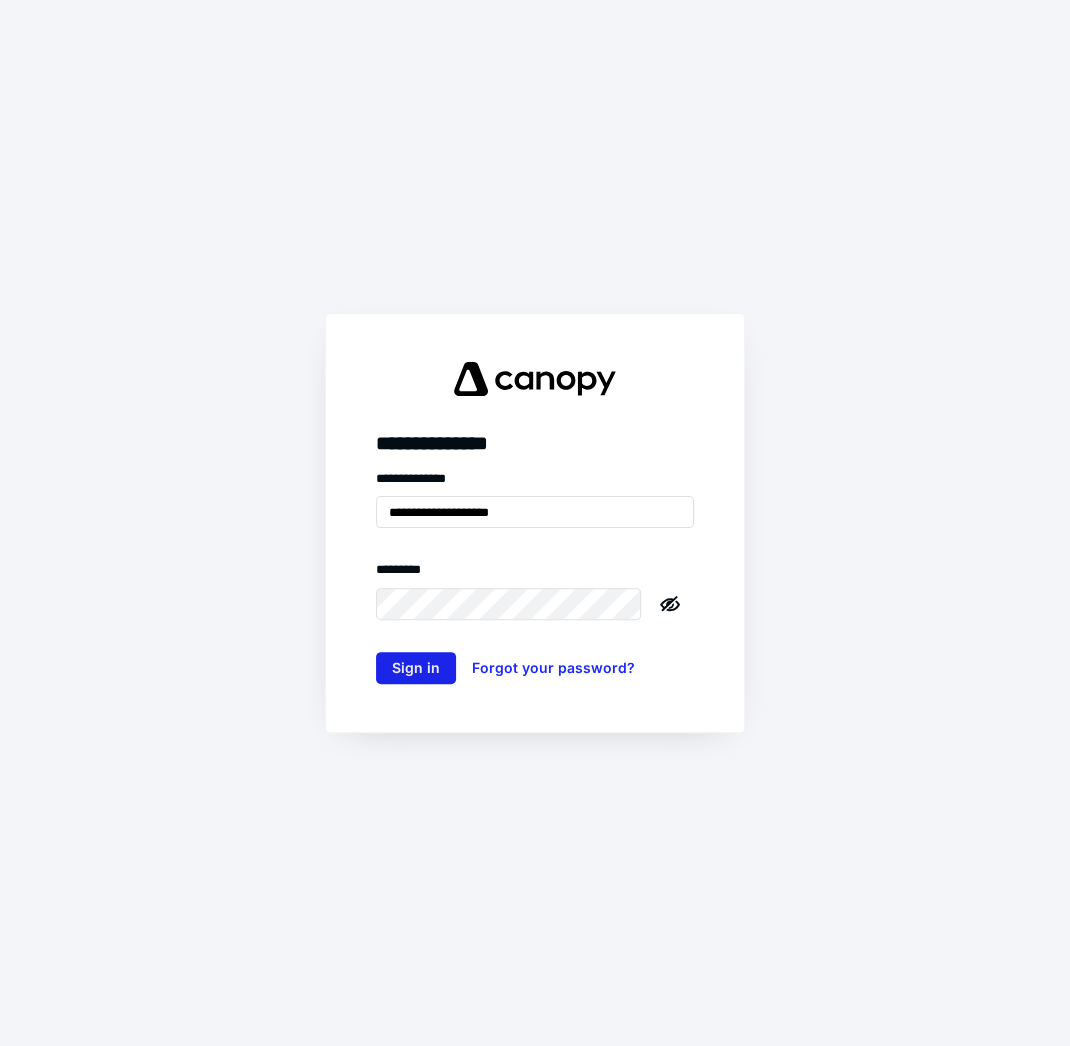 type on "**********" 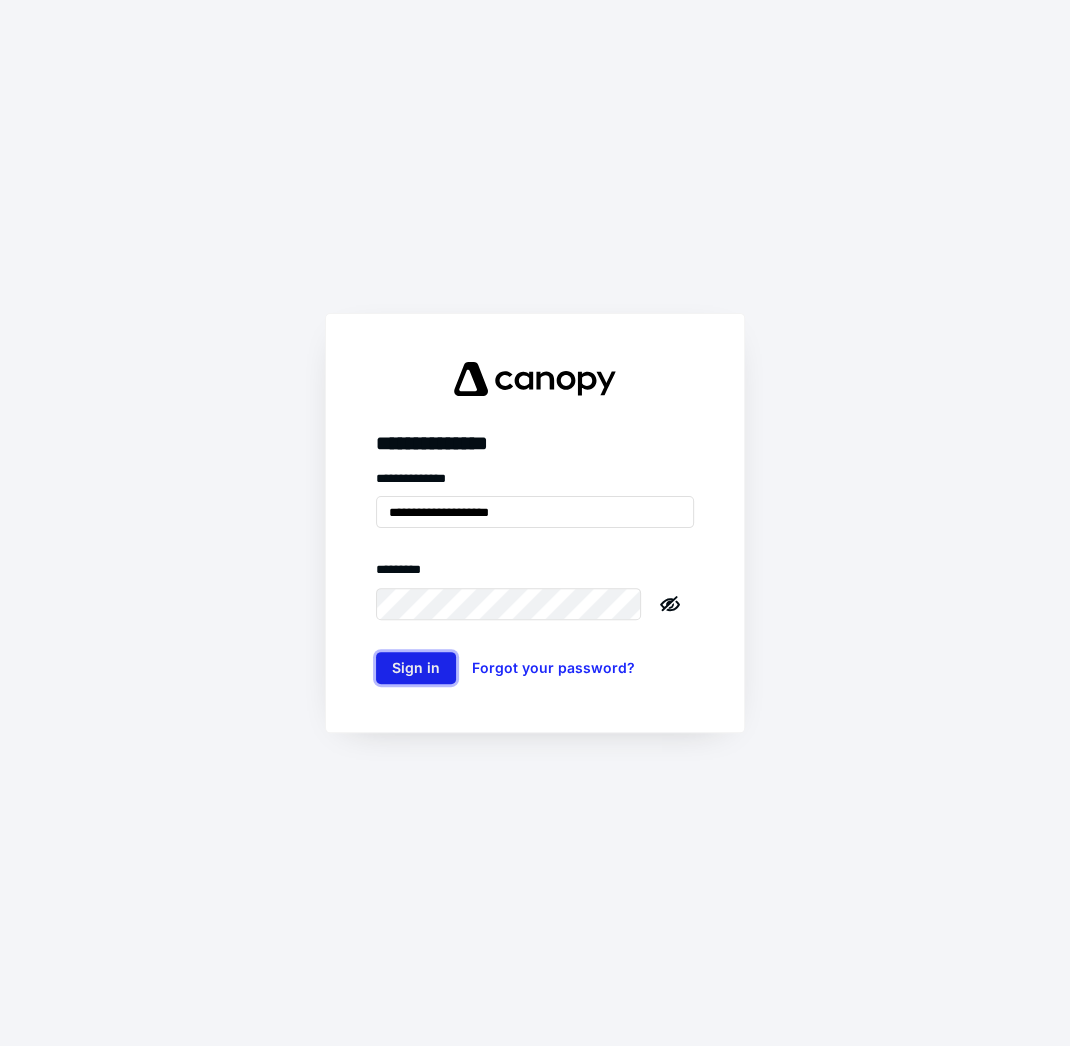 click on "Sign in" at bounding box center [416, 668] 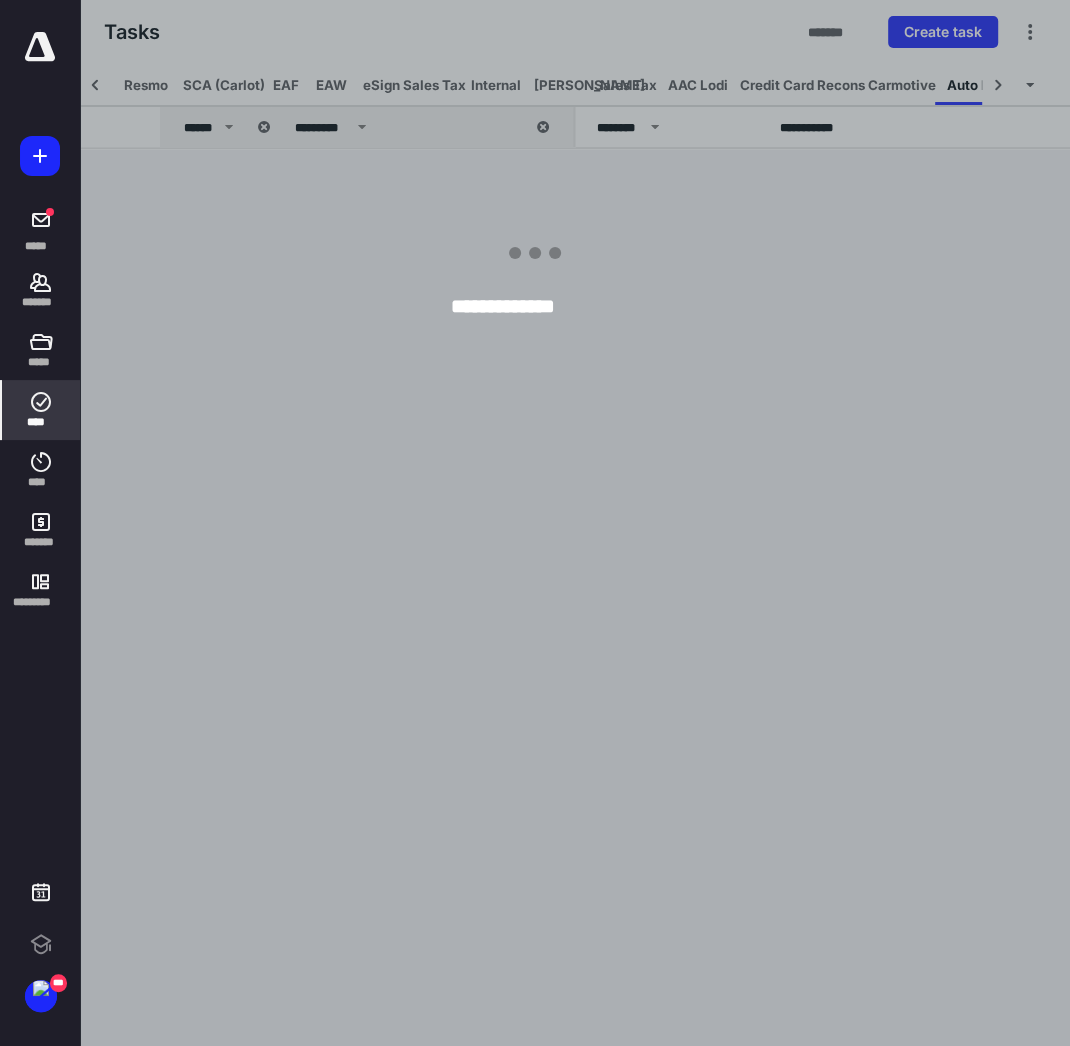 scroll, scrollTop: 0, scrollLeft: 56, axis: horizontal 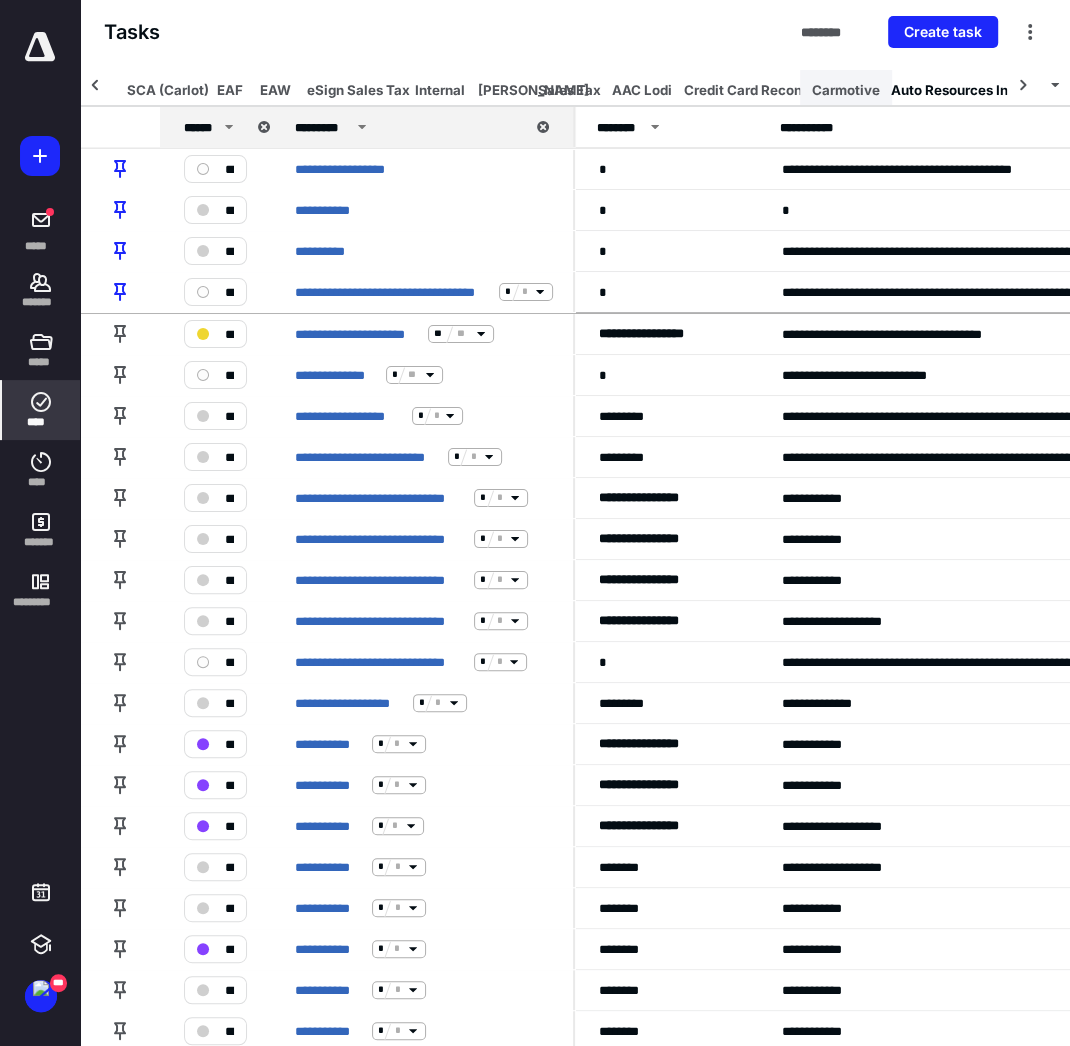 click on "Carmotive" at bounding box center (846, 90) 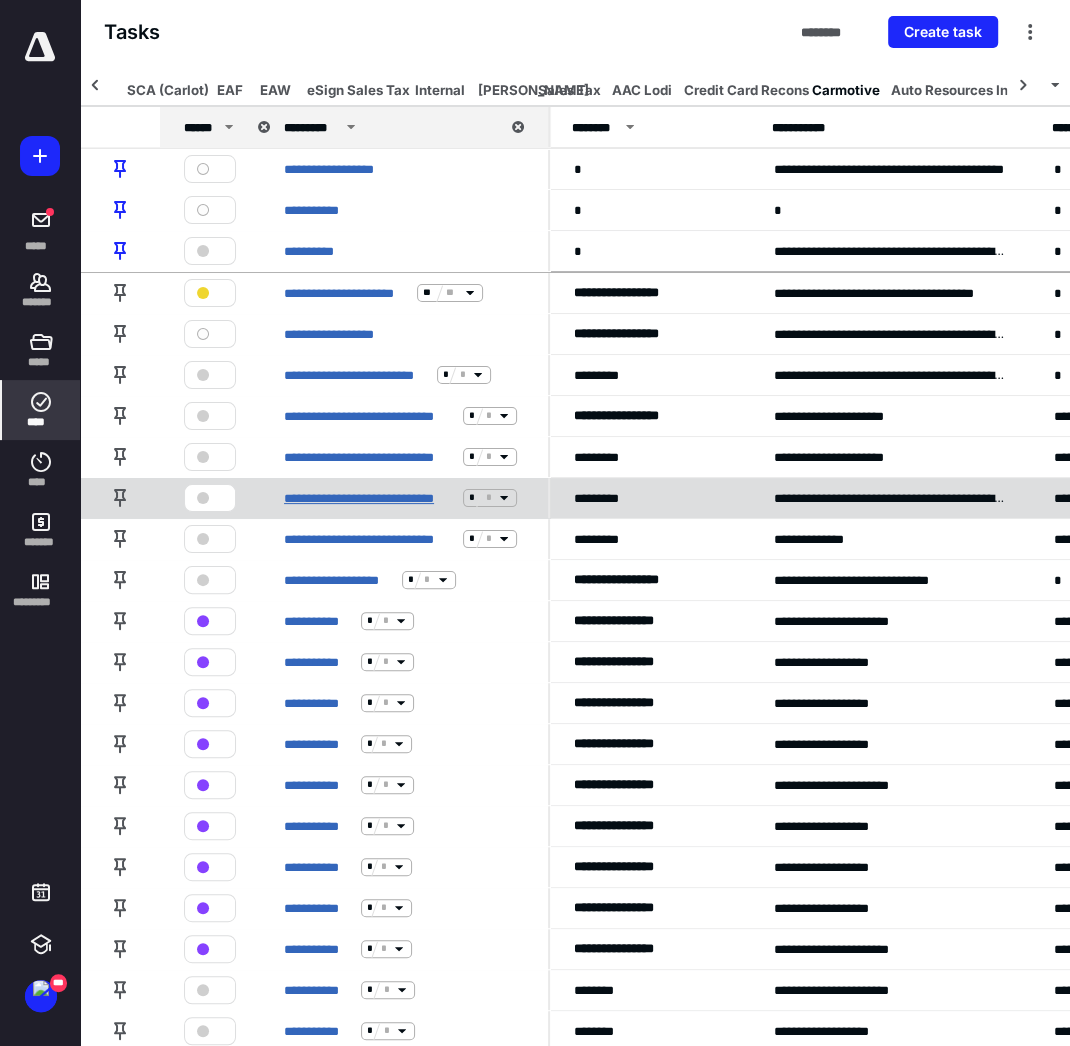 click on "**********" at bounding box center (369, 497) 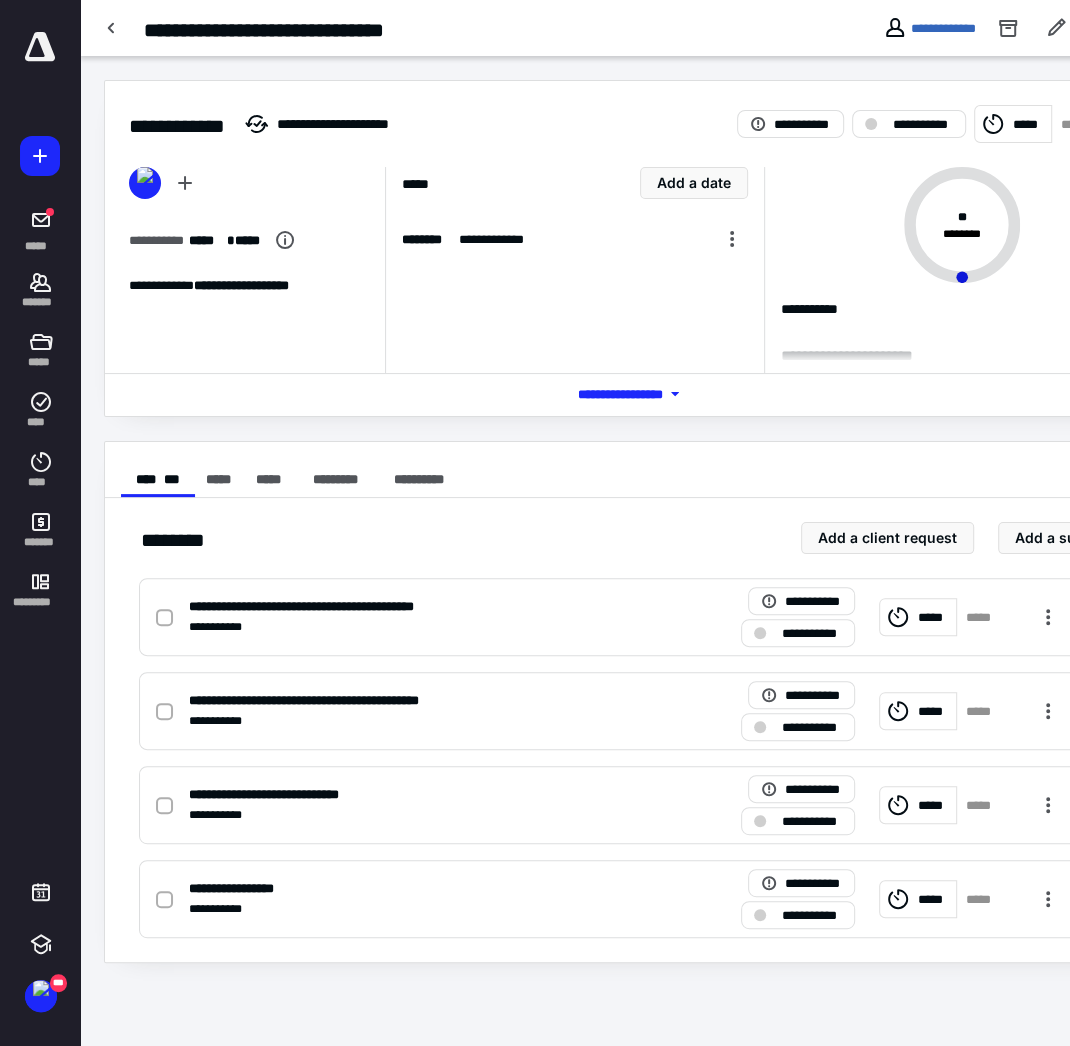 click on "*****" at bounding box center (1013, 124) 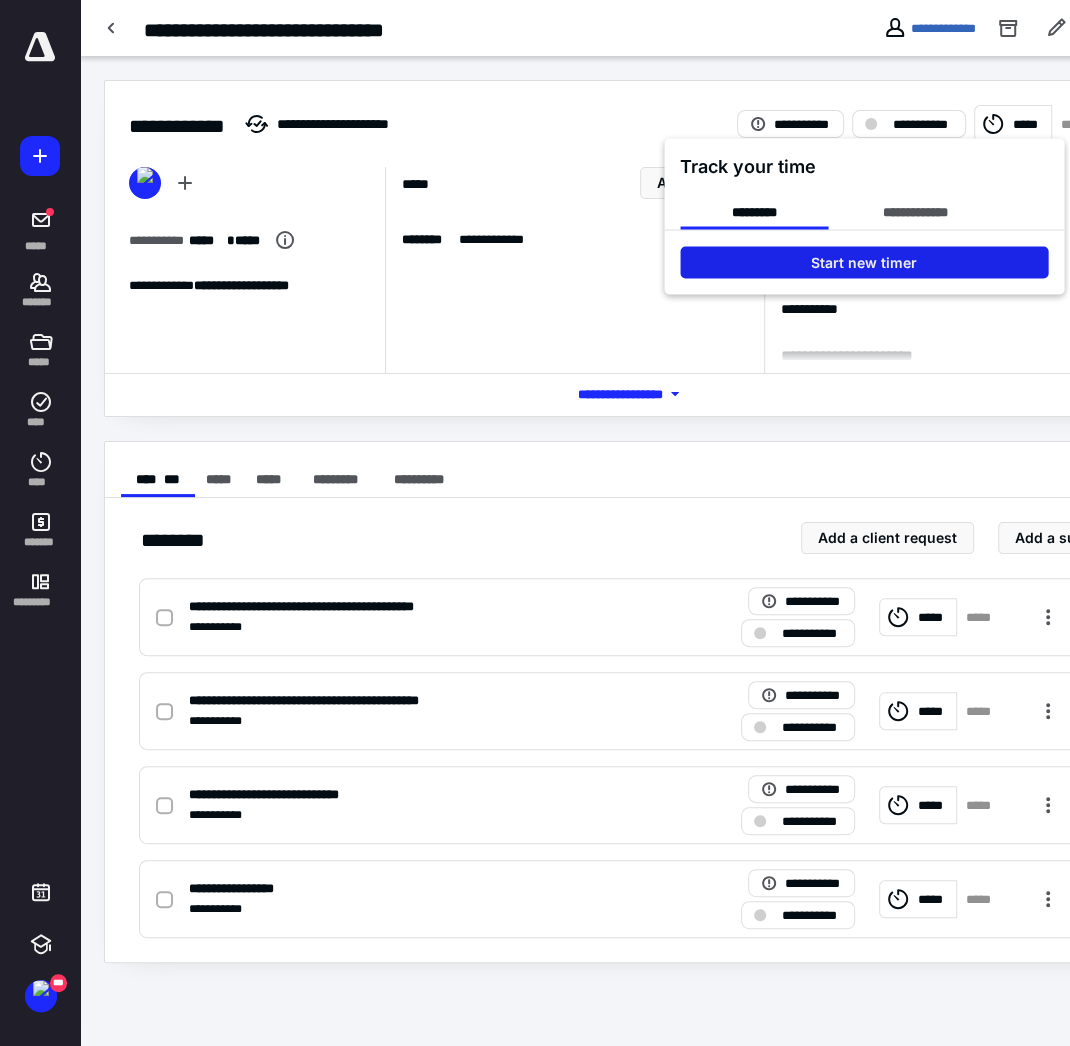 click on "Start new timer" at bounding box center [864, 262] 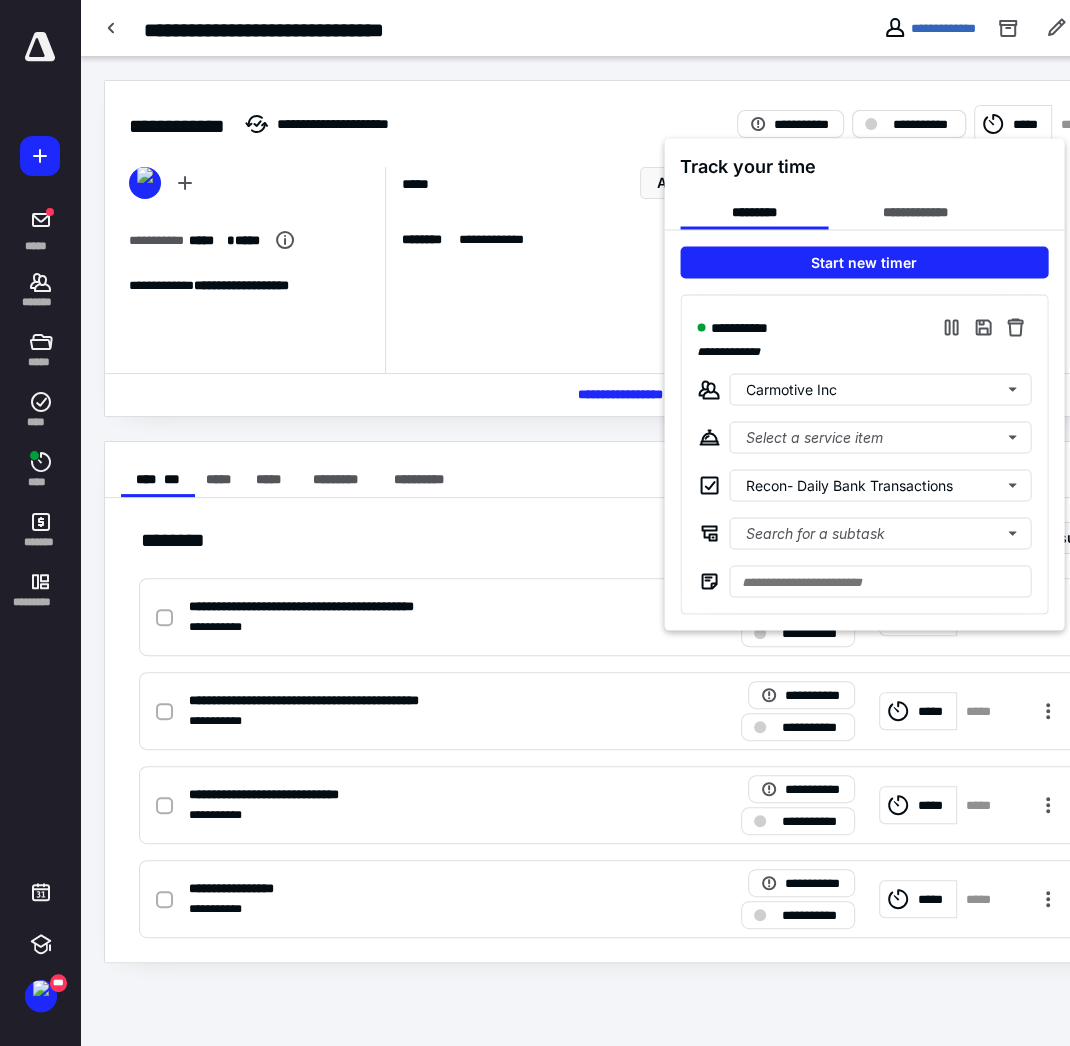 click at bounding box center (535, 523) 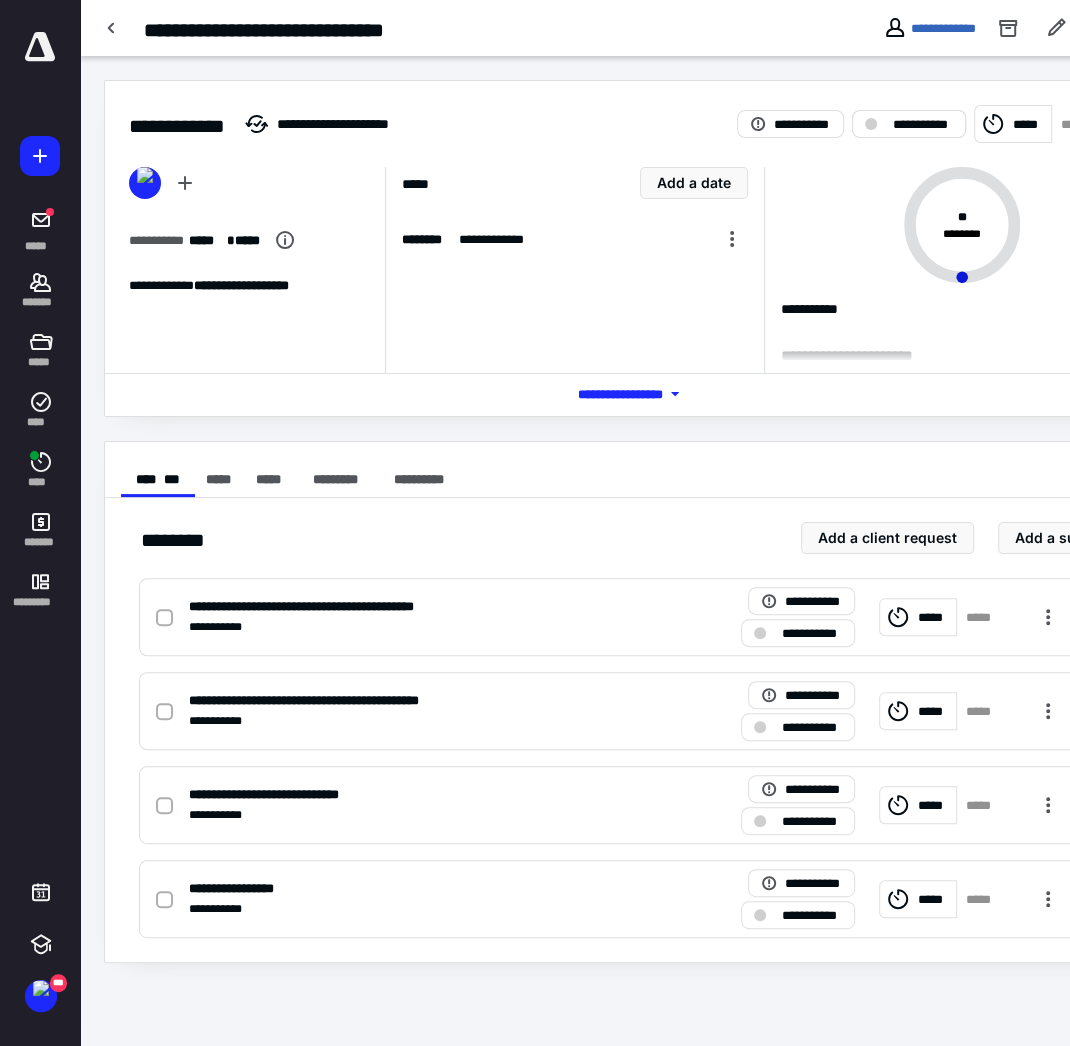 click on "**********" at bounding box center [923, 124] 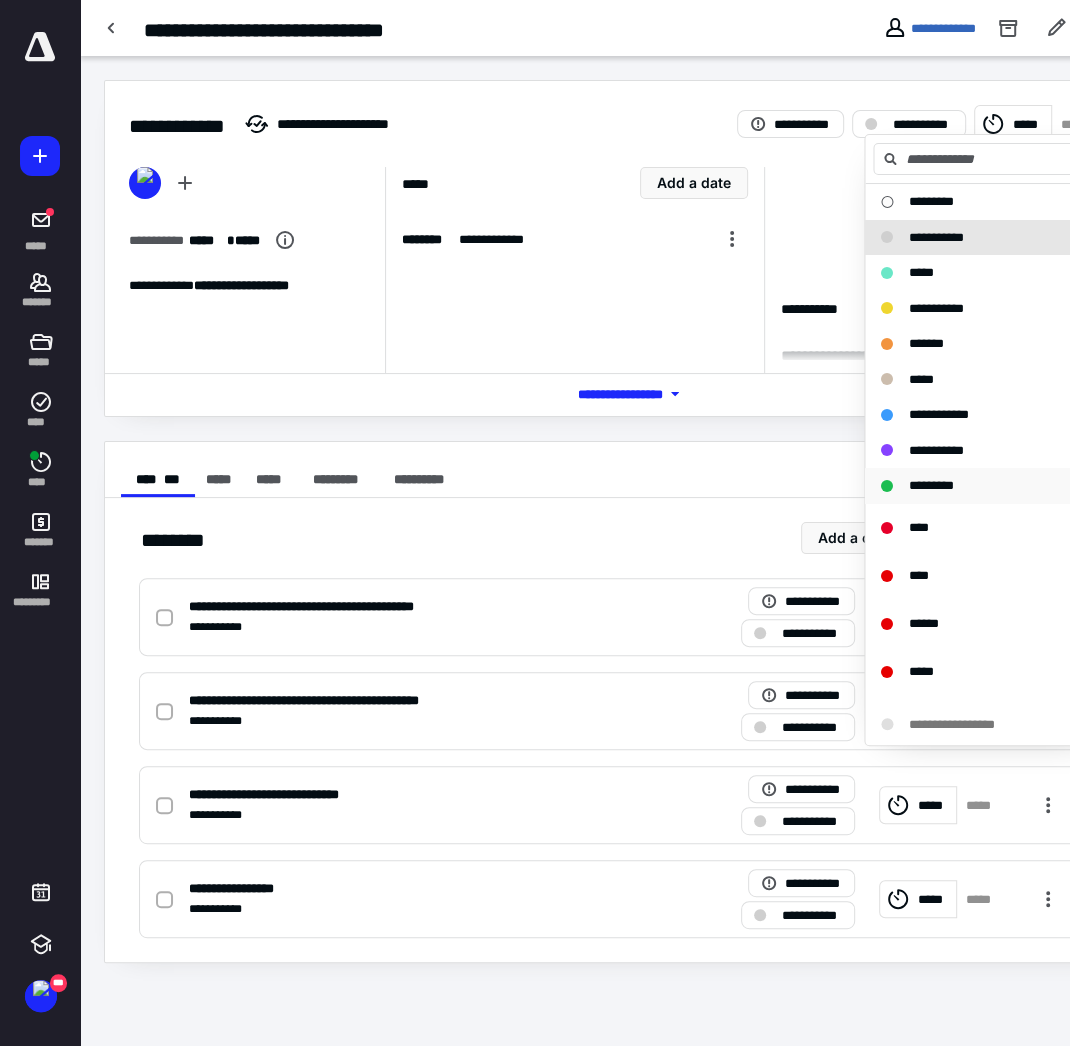 click on "*********" at bounding box center [931, 485] 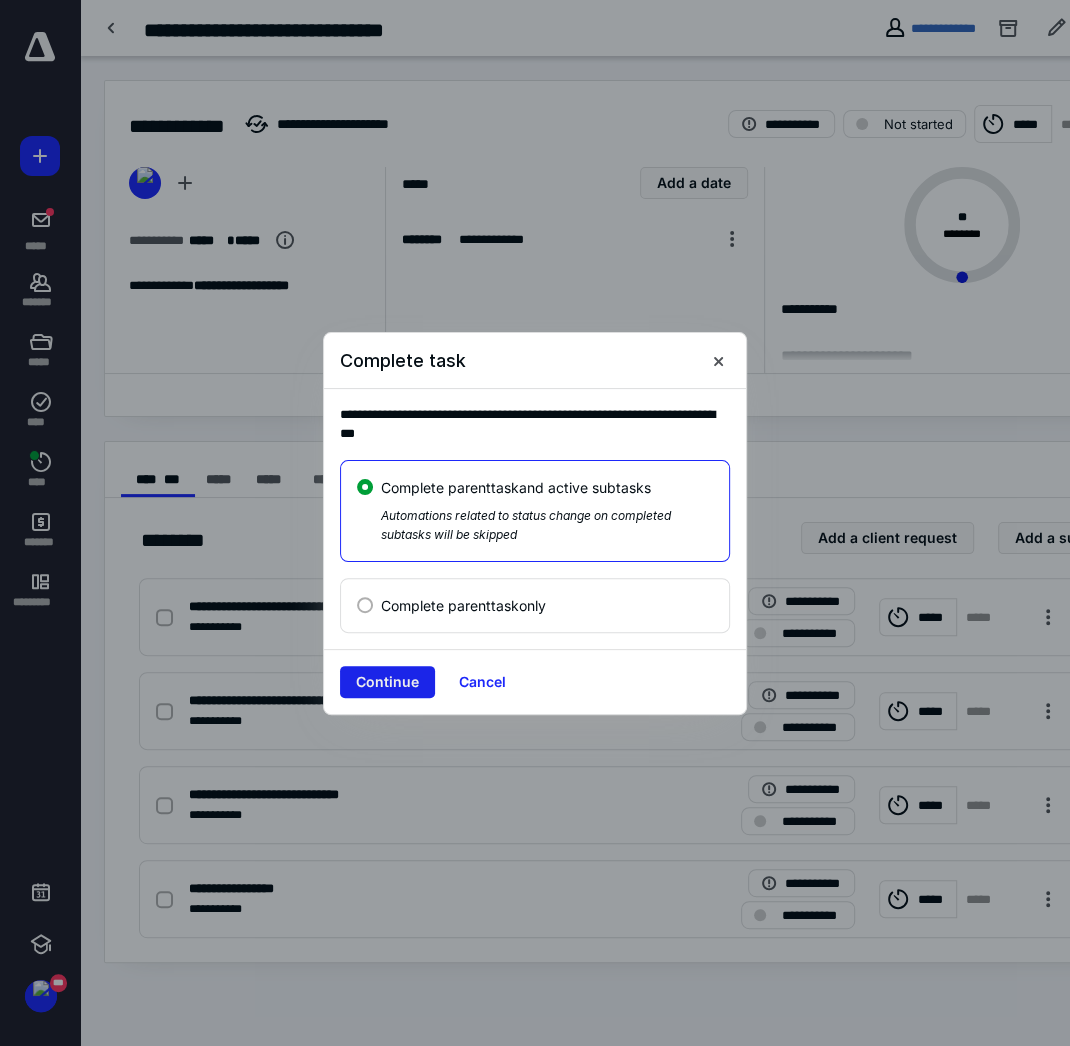 click on "Continue" at bounding box center [387, 682] 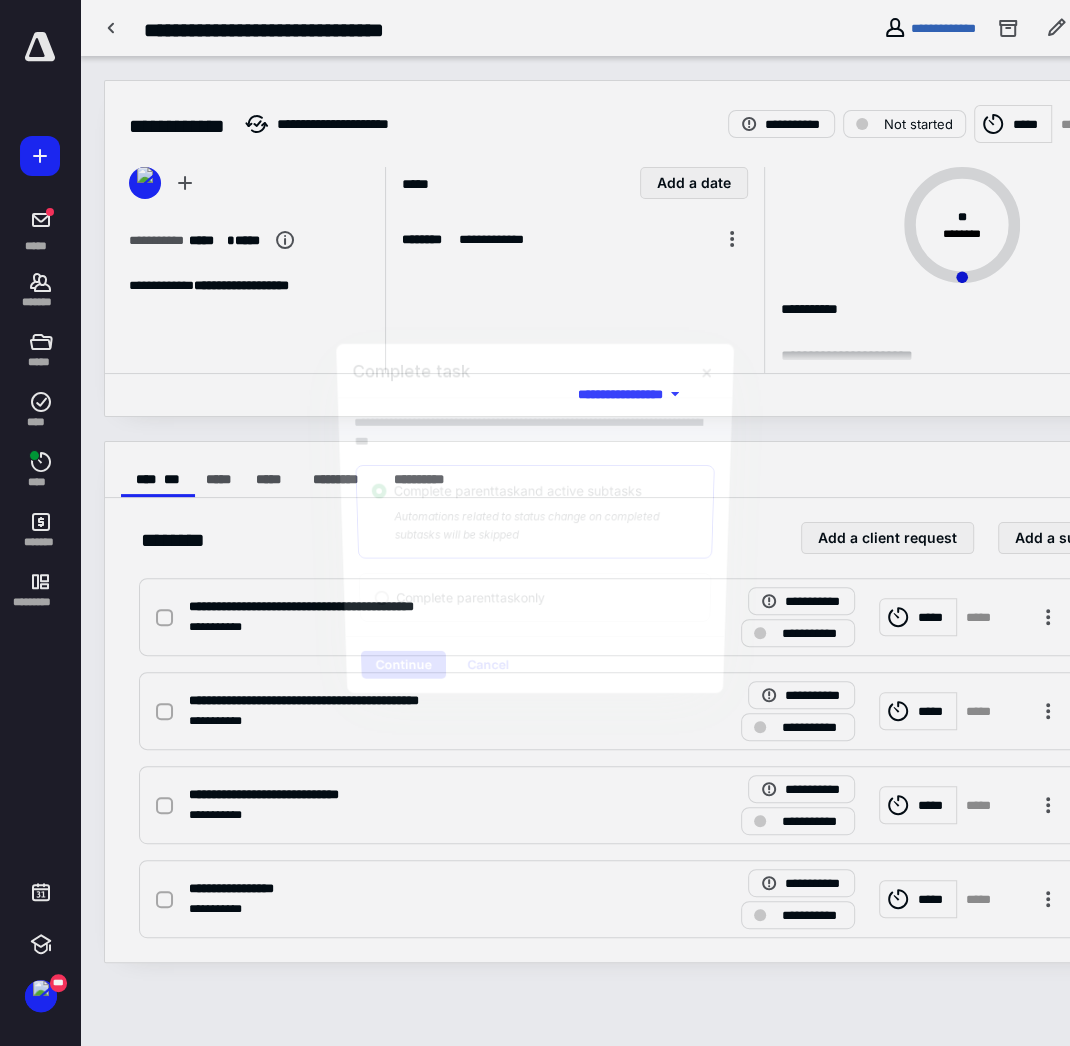 checkbox on "true" 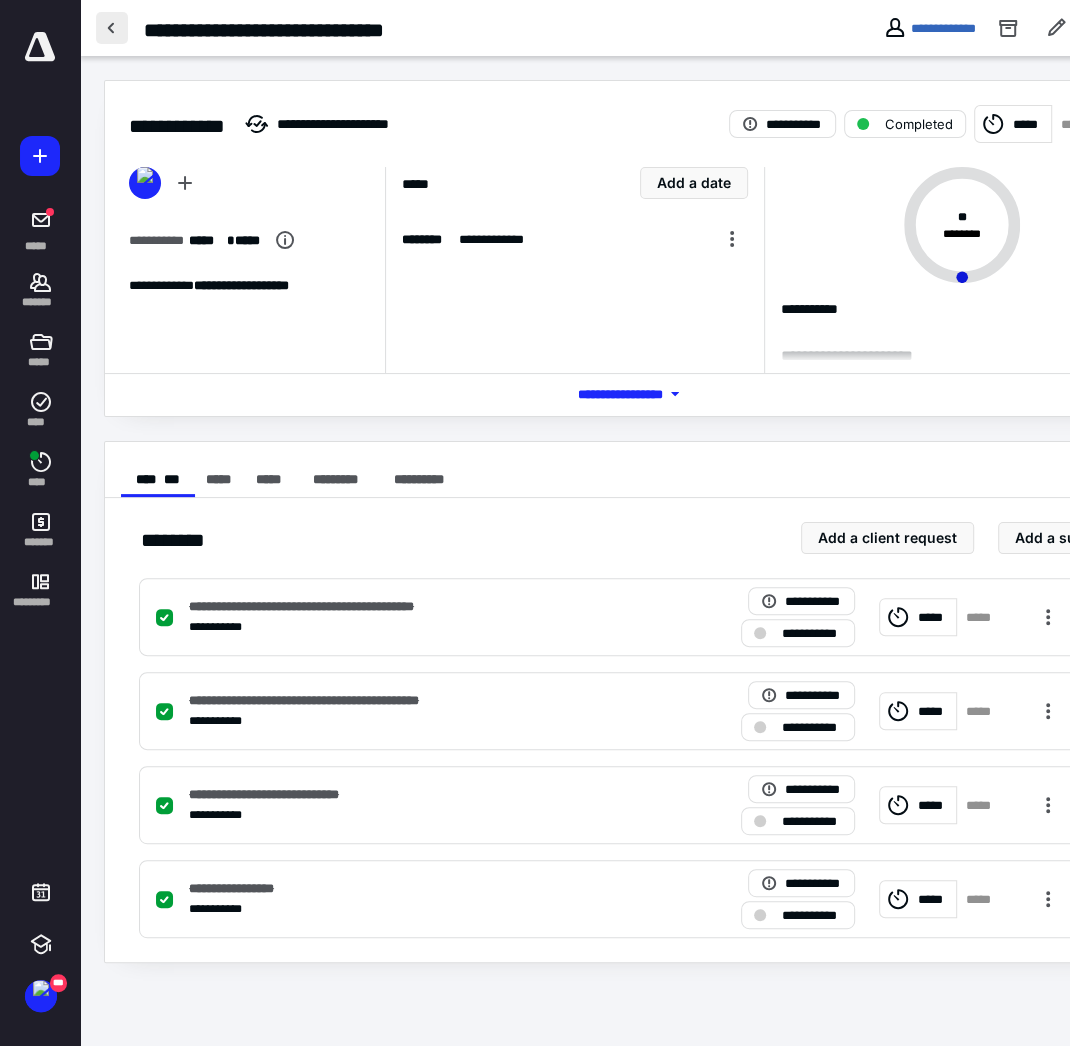 click at bounding box center [112, 28] 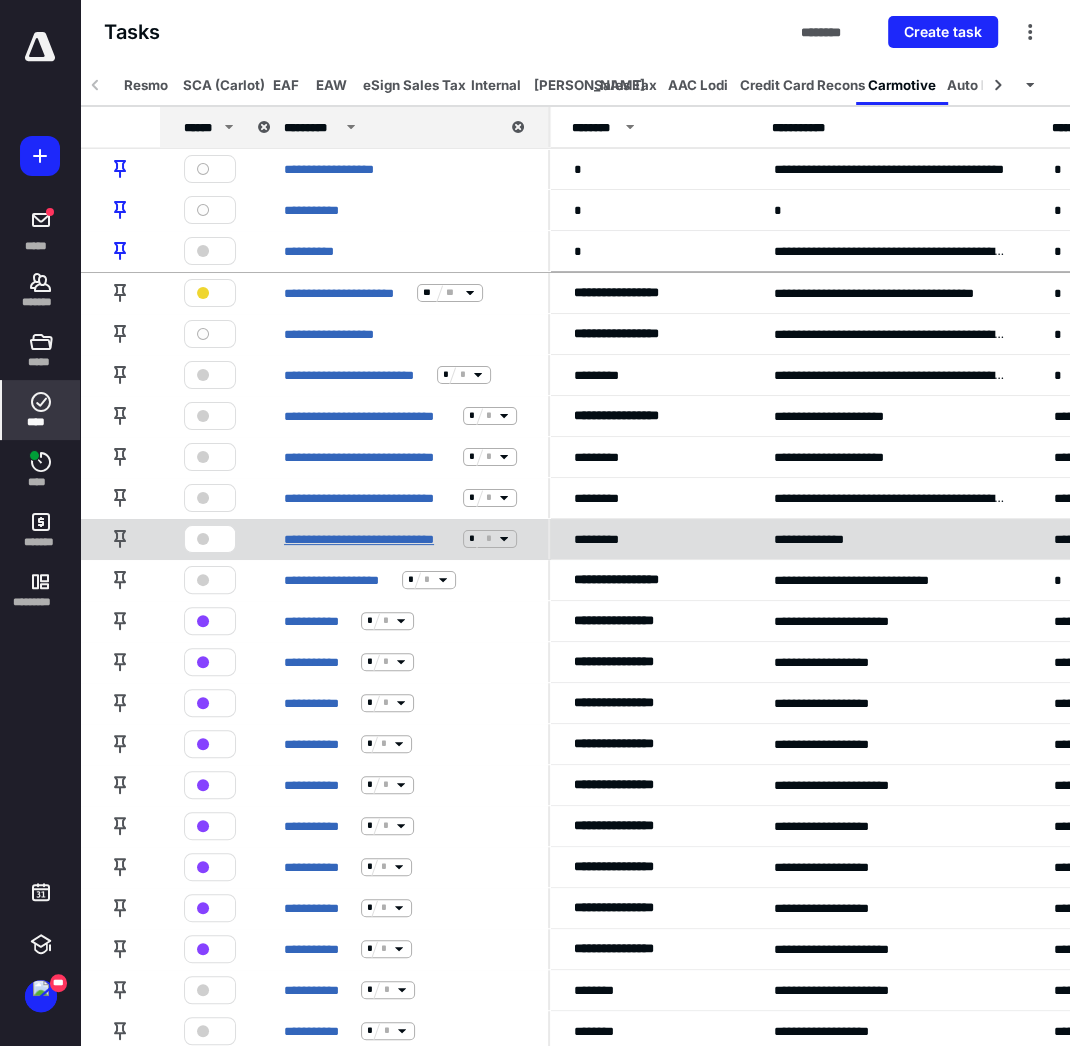 click on "**********" at bounding box center (369, 538) 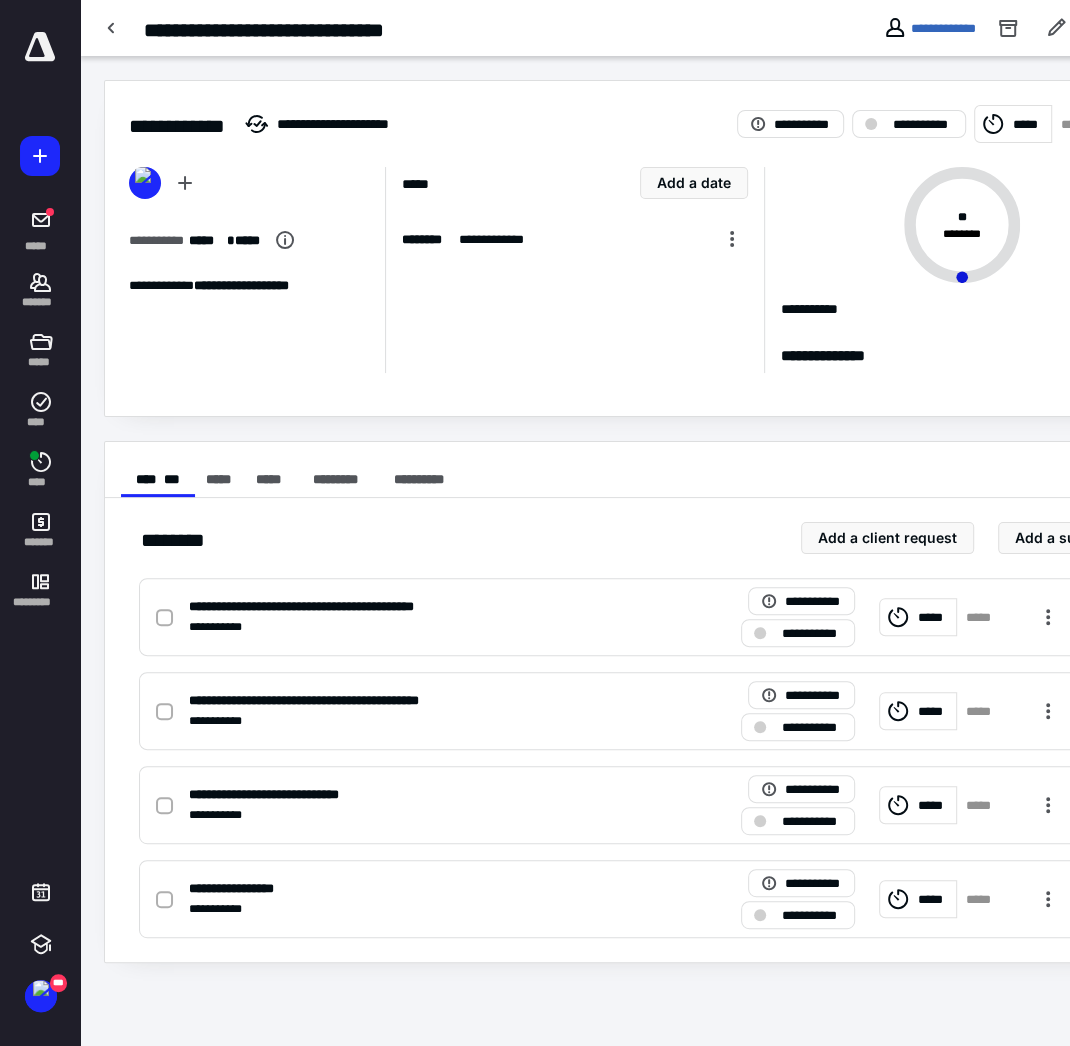 click on "*****" at bounding box center [1029, 123] 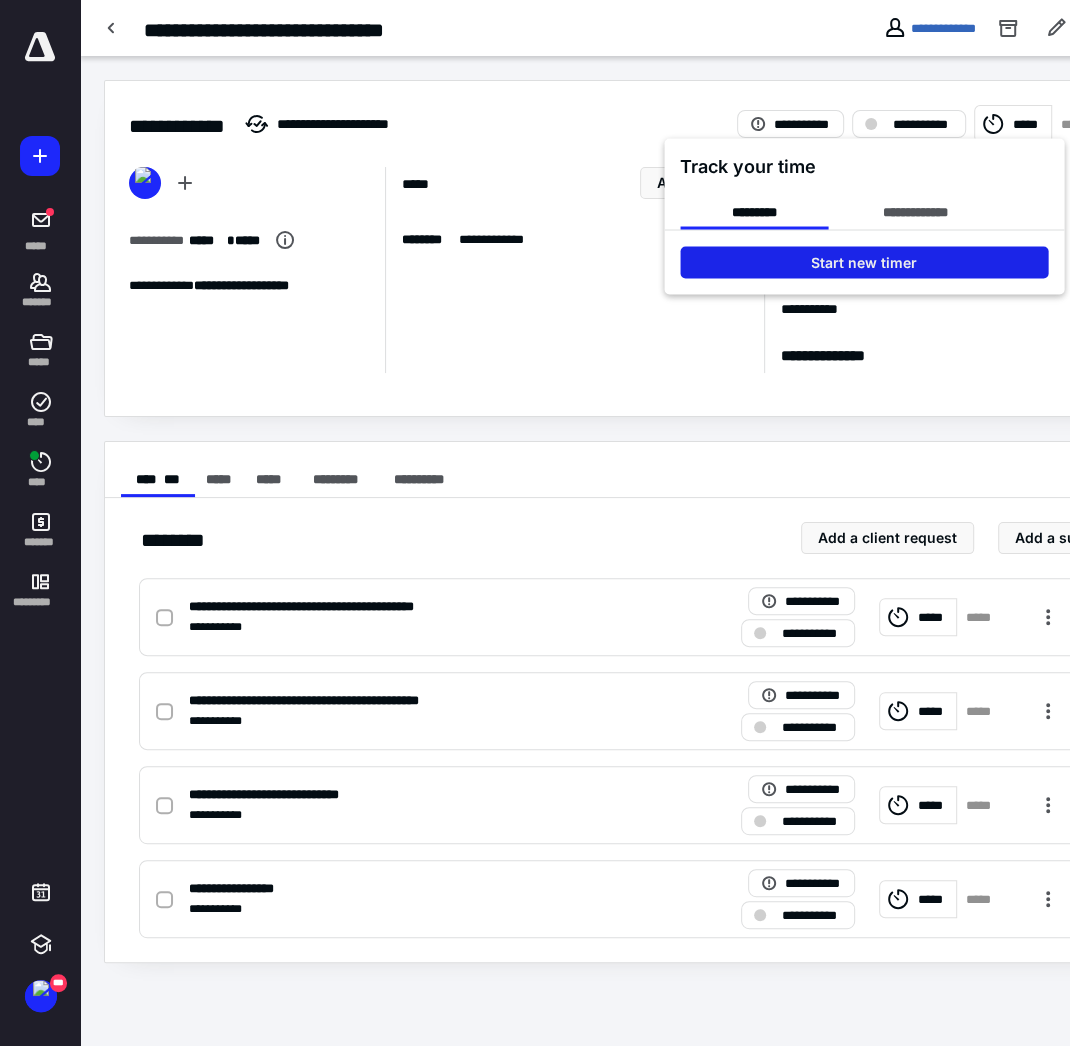 click on "Start new timer" at bounding box center (864, 262) 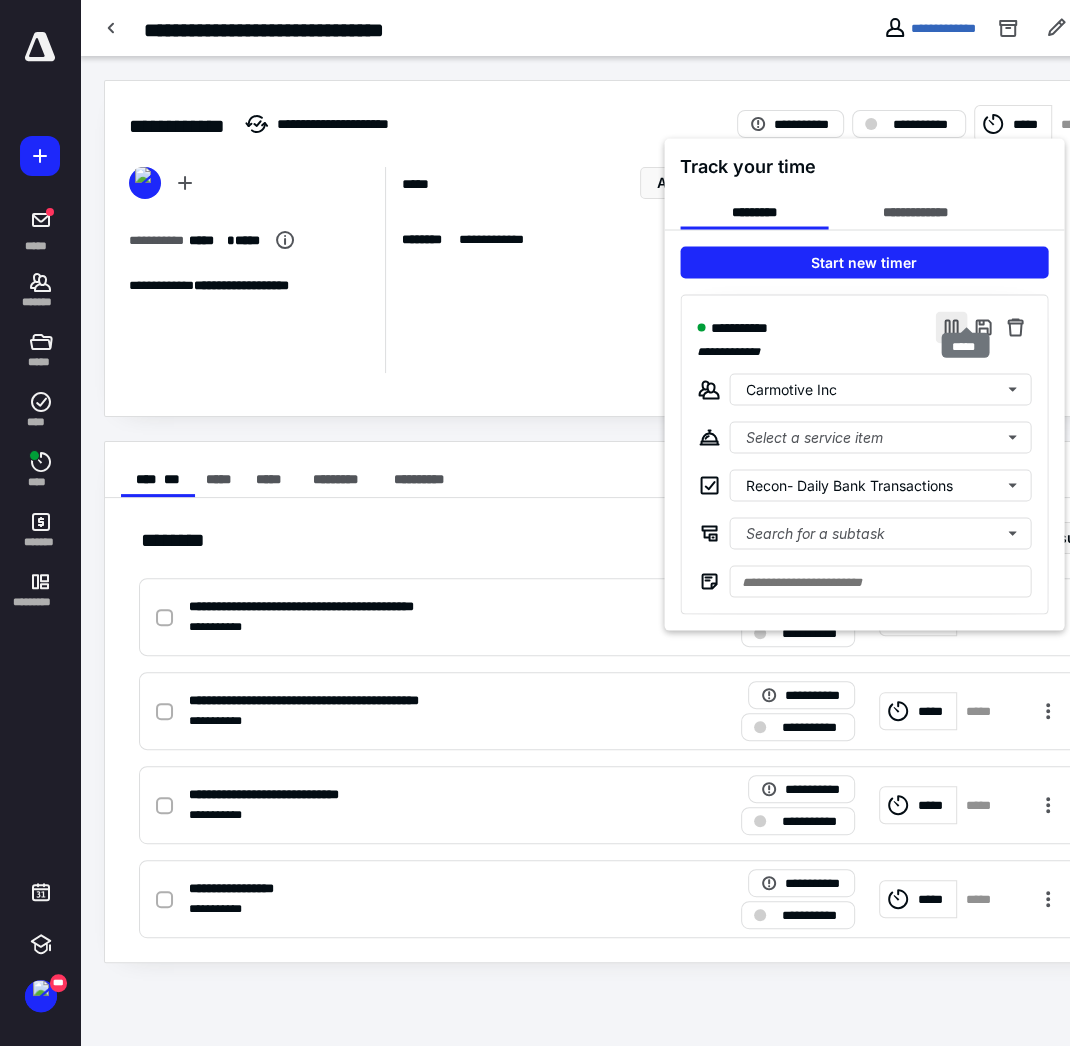click at bounding box center [951, 327] 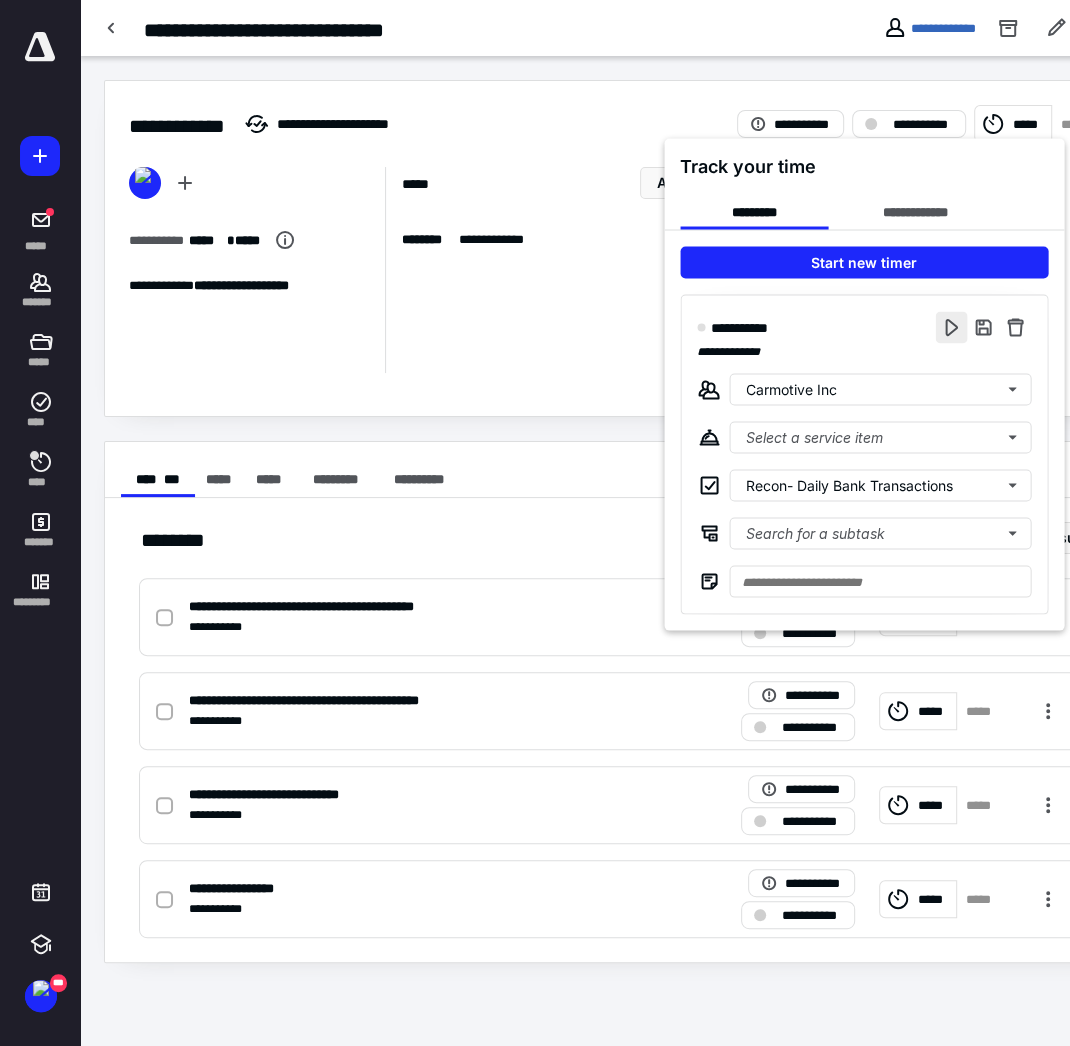 click at bounding box center [951, 327] 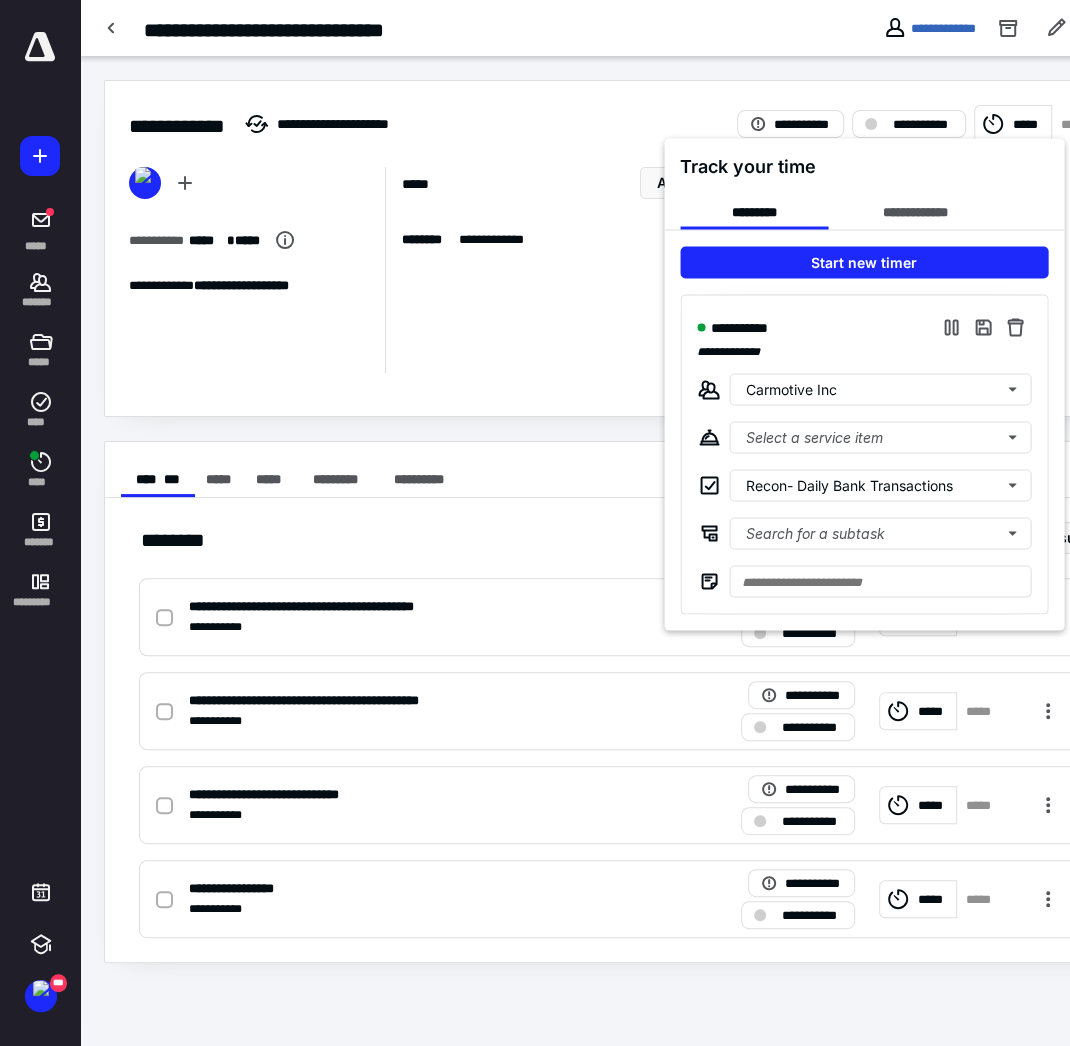 click at bounding box center (535, 523) 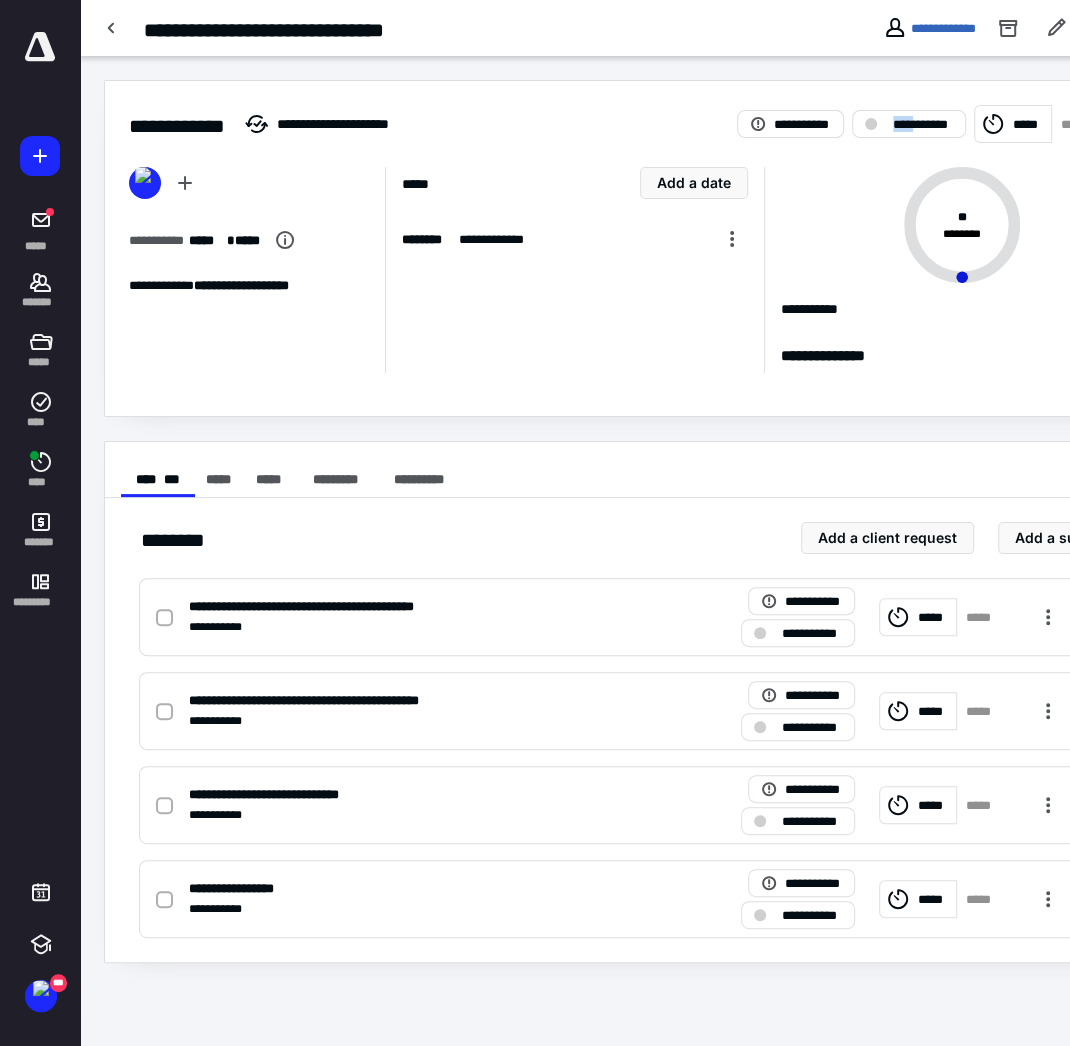 click on "**********" at bounding box center [923, 124] 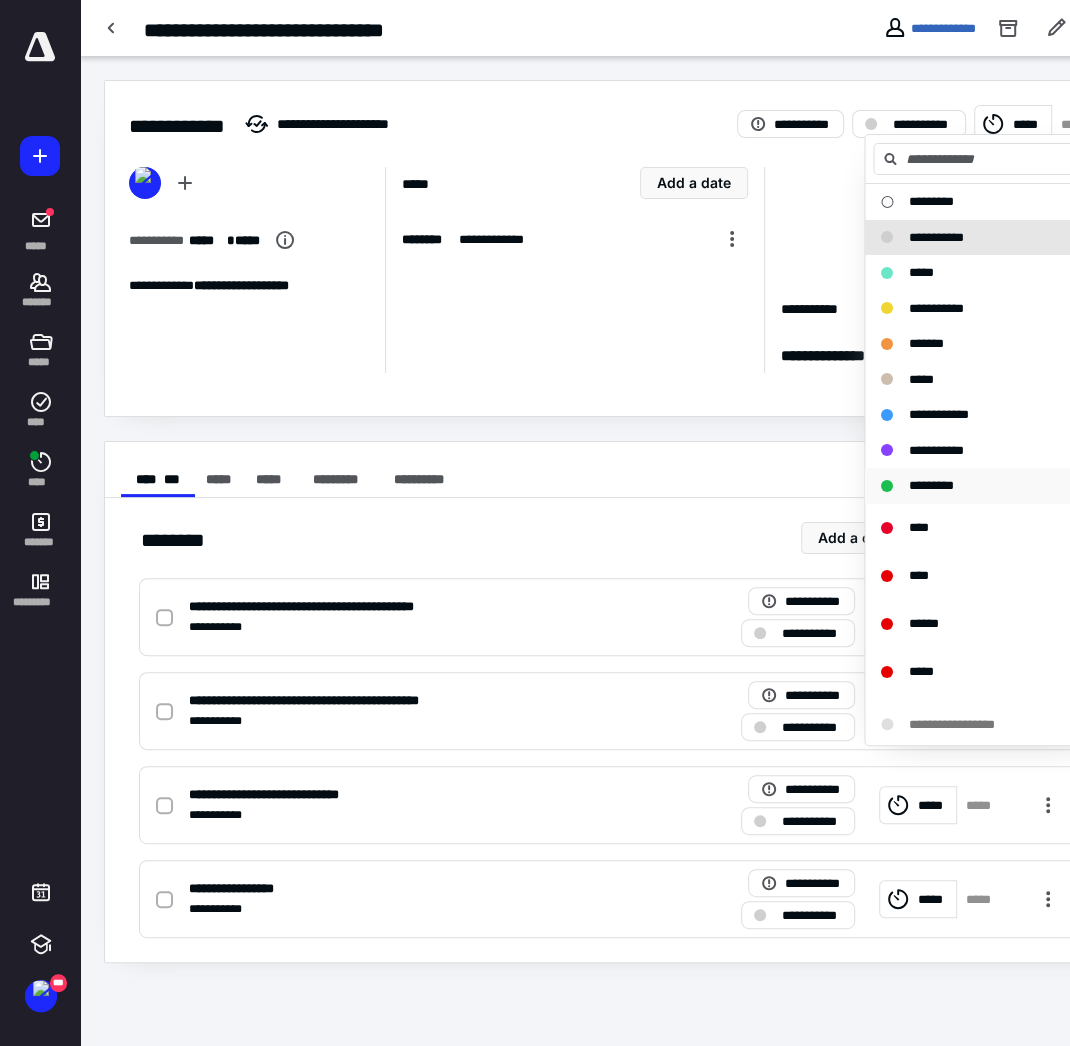 click on "*********" at bounding box center (931, 485) 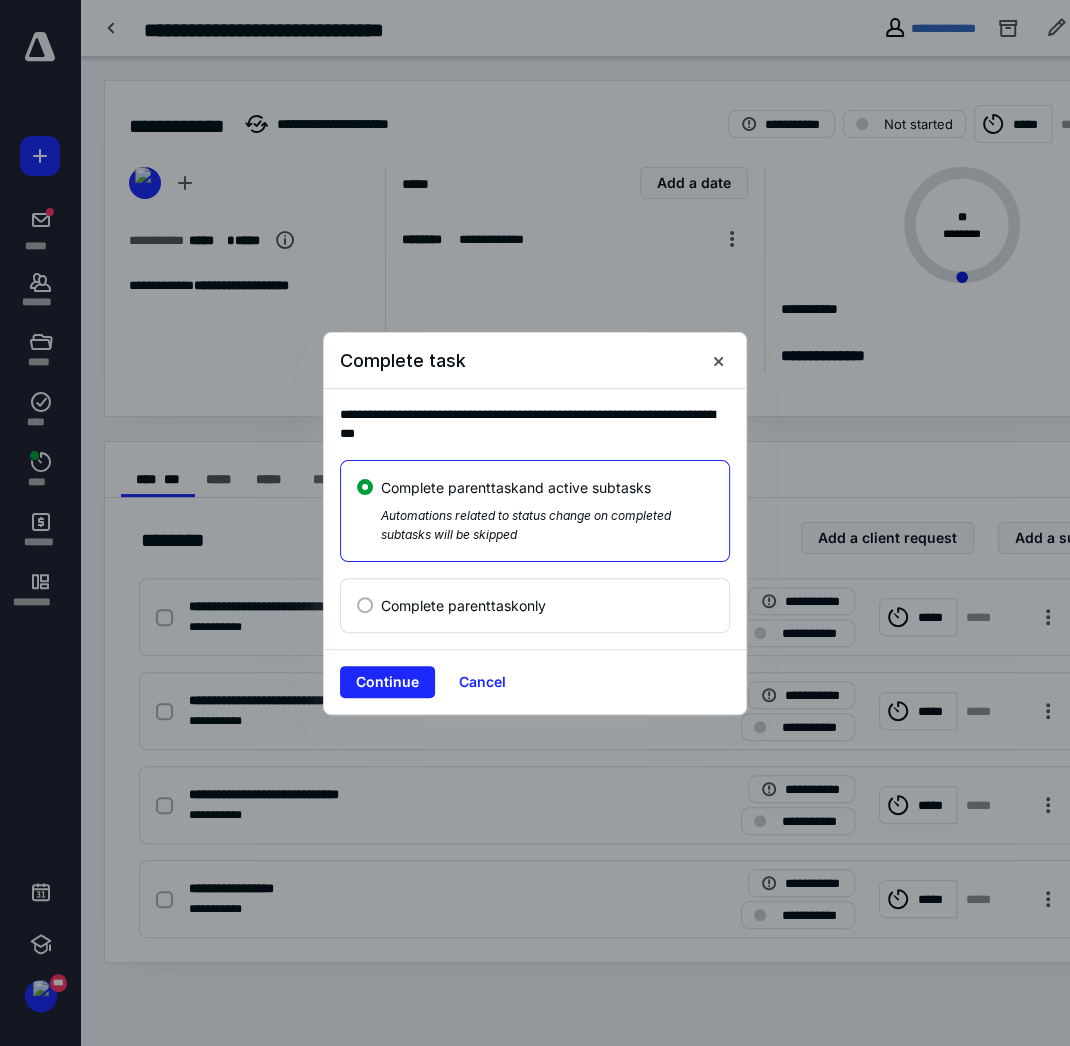 drag, startPoint x: 418, startPoint y: 660, endPoint x: 402, endPoint y: 631, distance: 33.12099 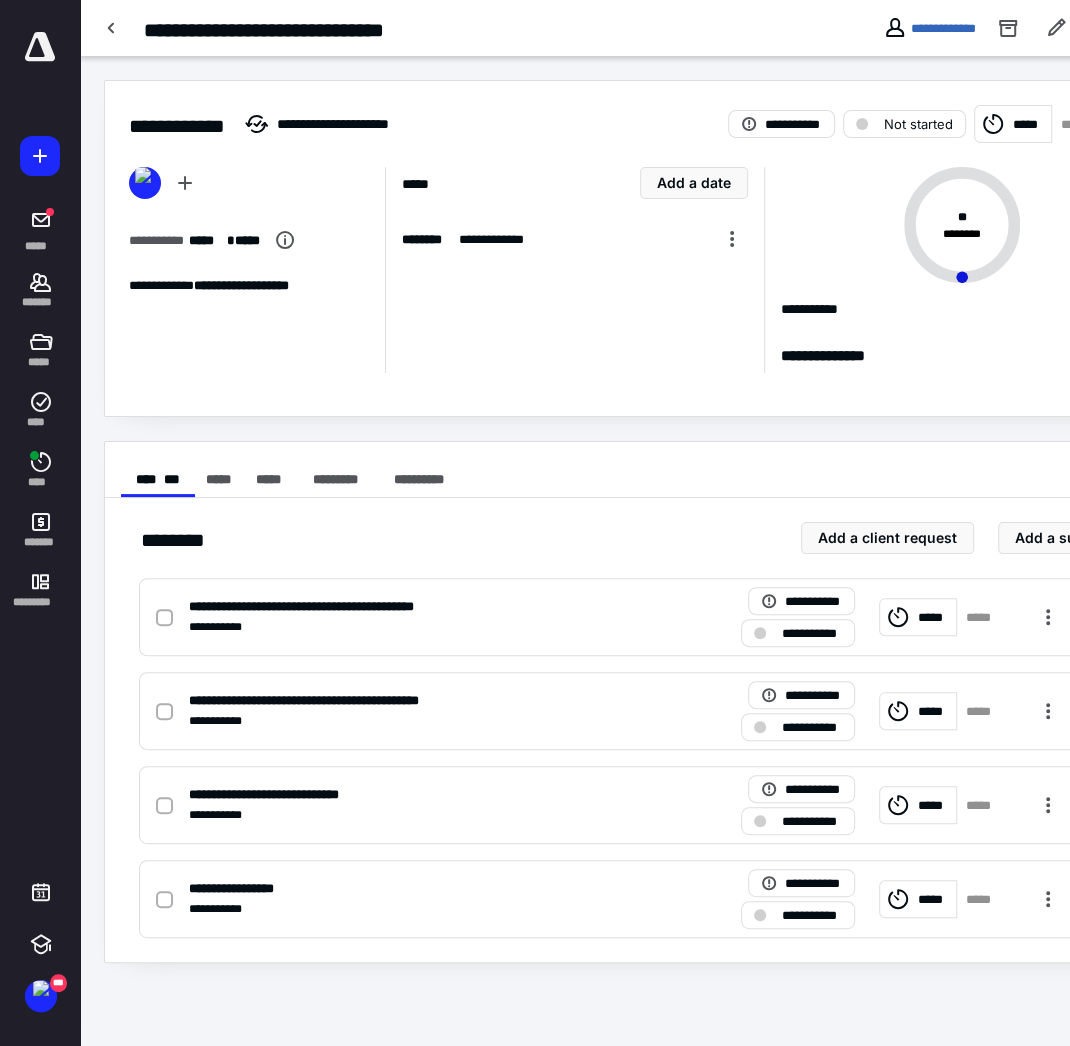 checkbox on "true" 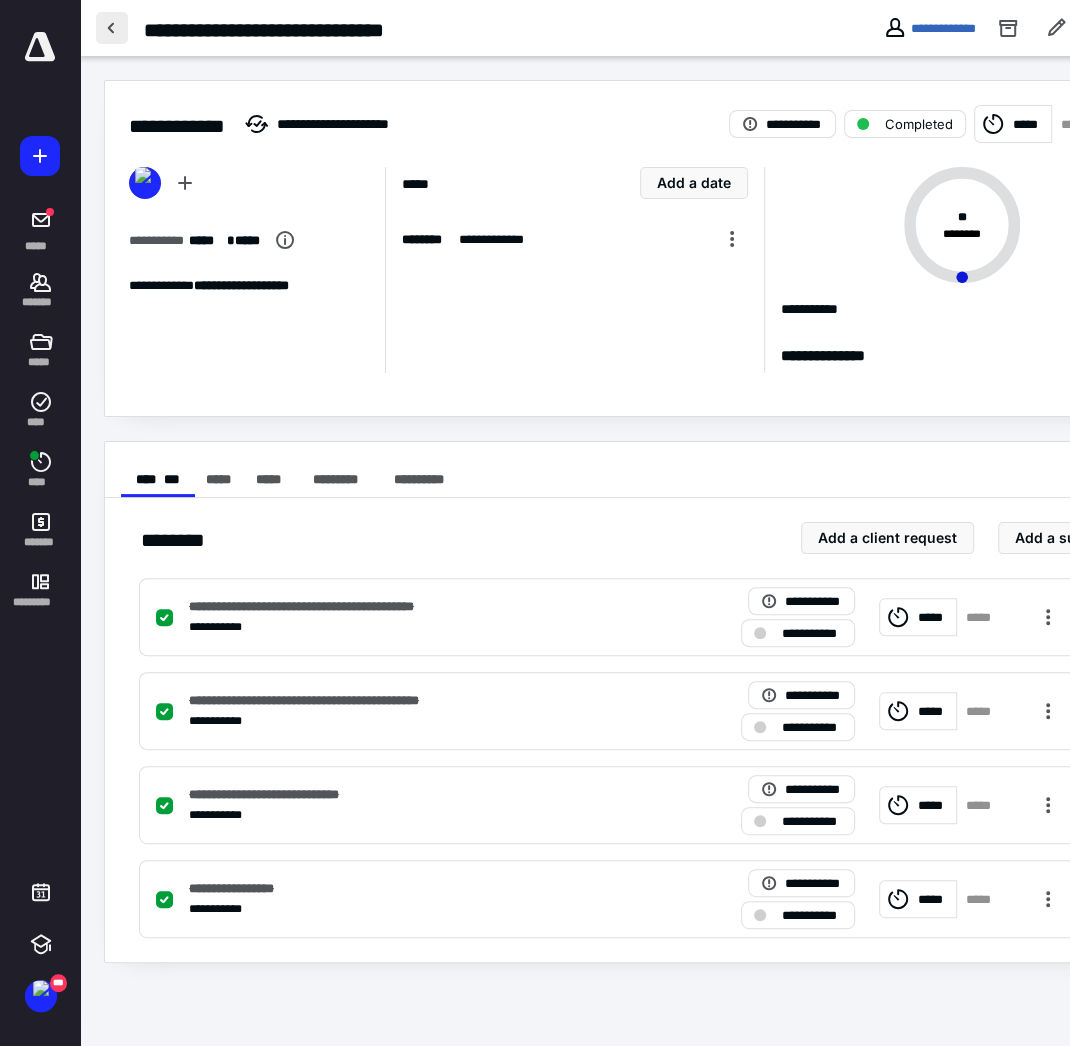 click at bounding box center [112, 28] 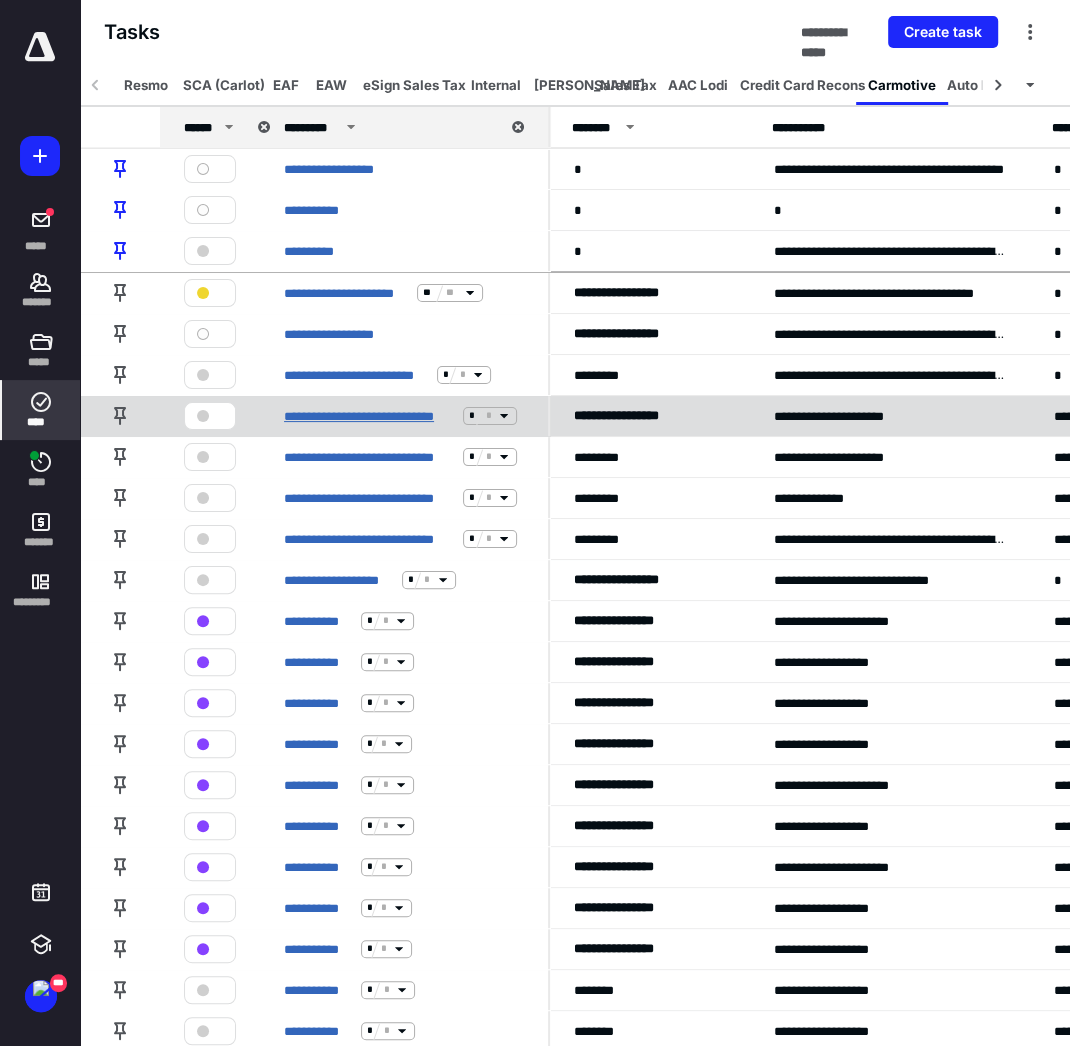 click on "**********" at bounding box center (369, 415) 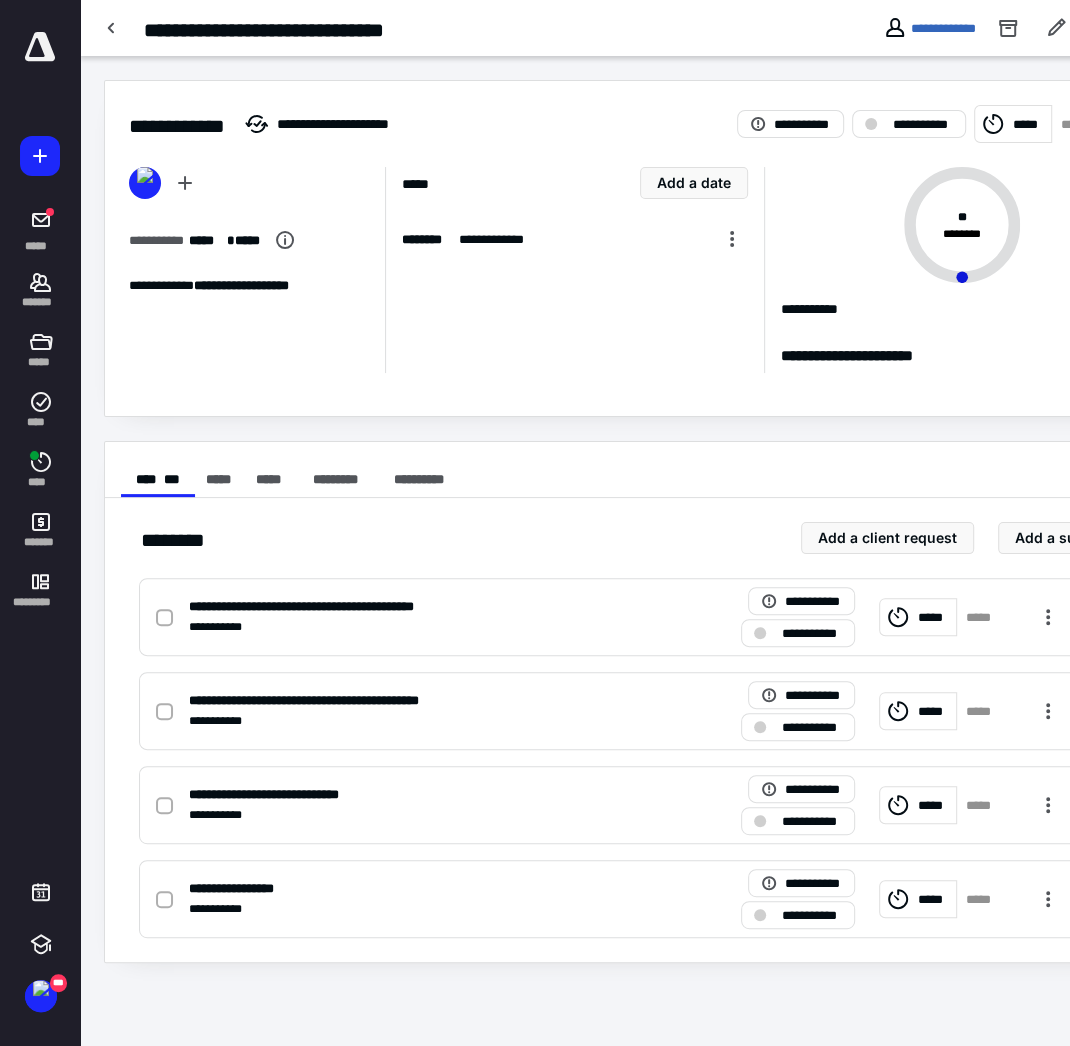 click on "*****" at bounding box center [1029, 123] 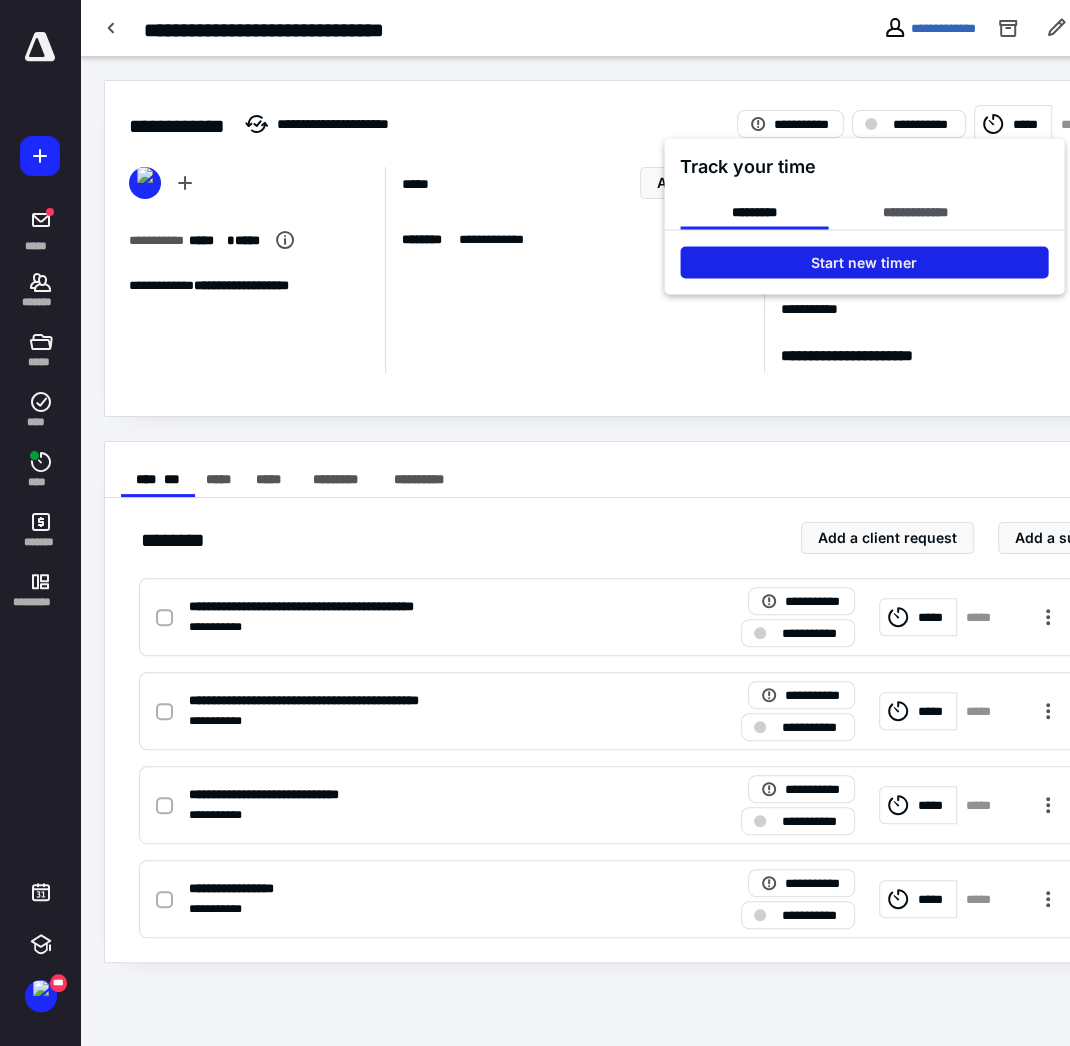 click on "Start new timer" at bounding box center (864, 262) 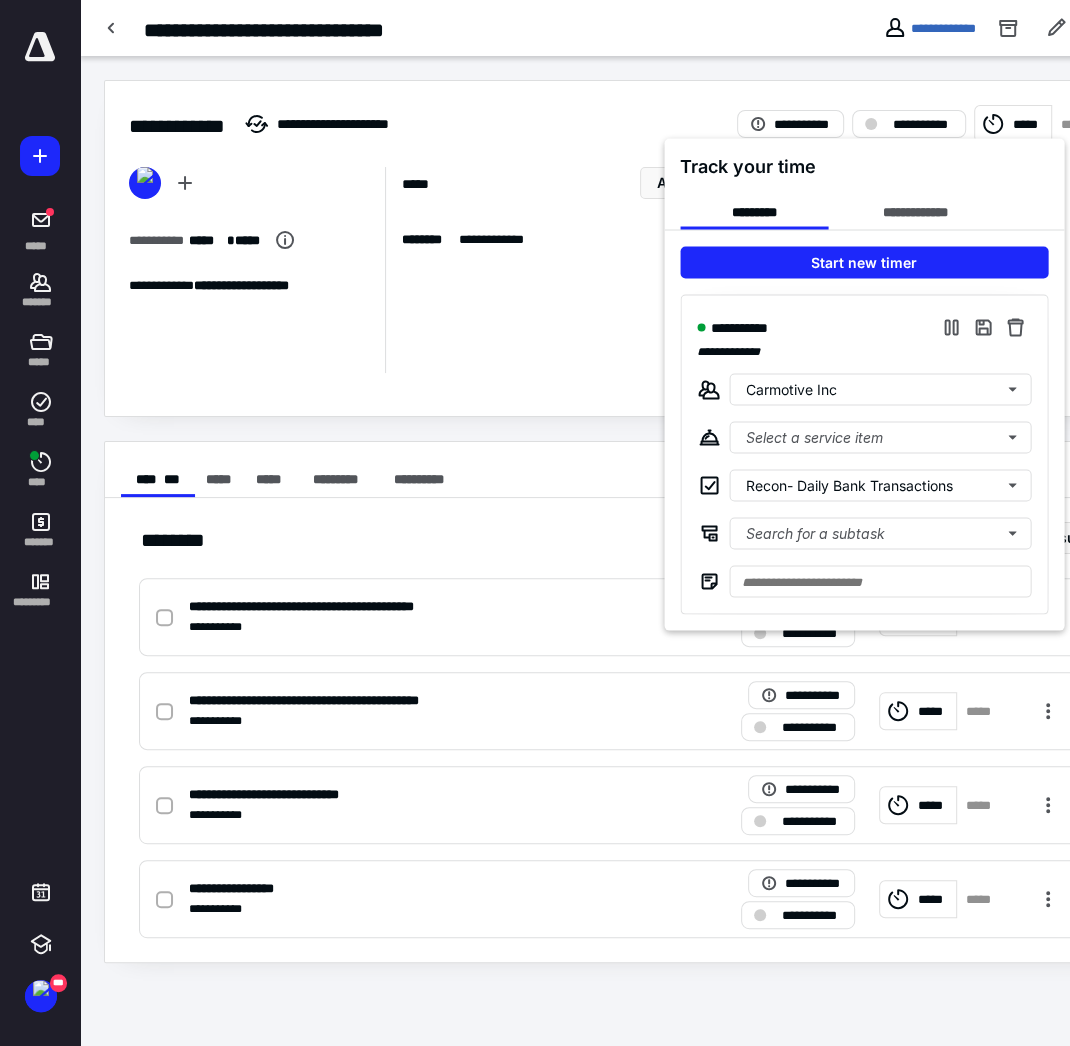 click at bounding box center (535, 523) 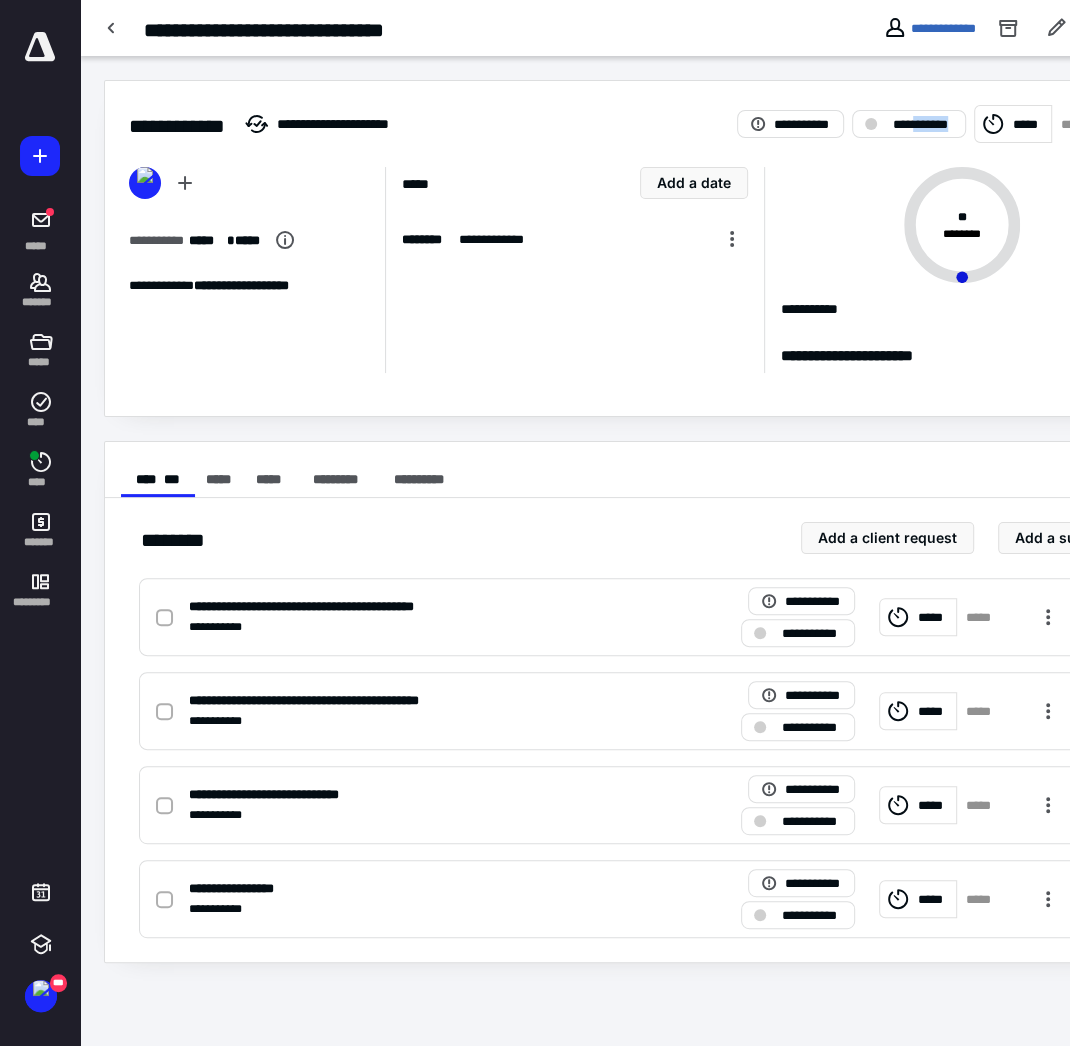 click on "**********" at bounding box center (923, 124) 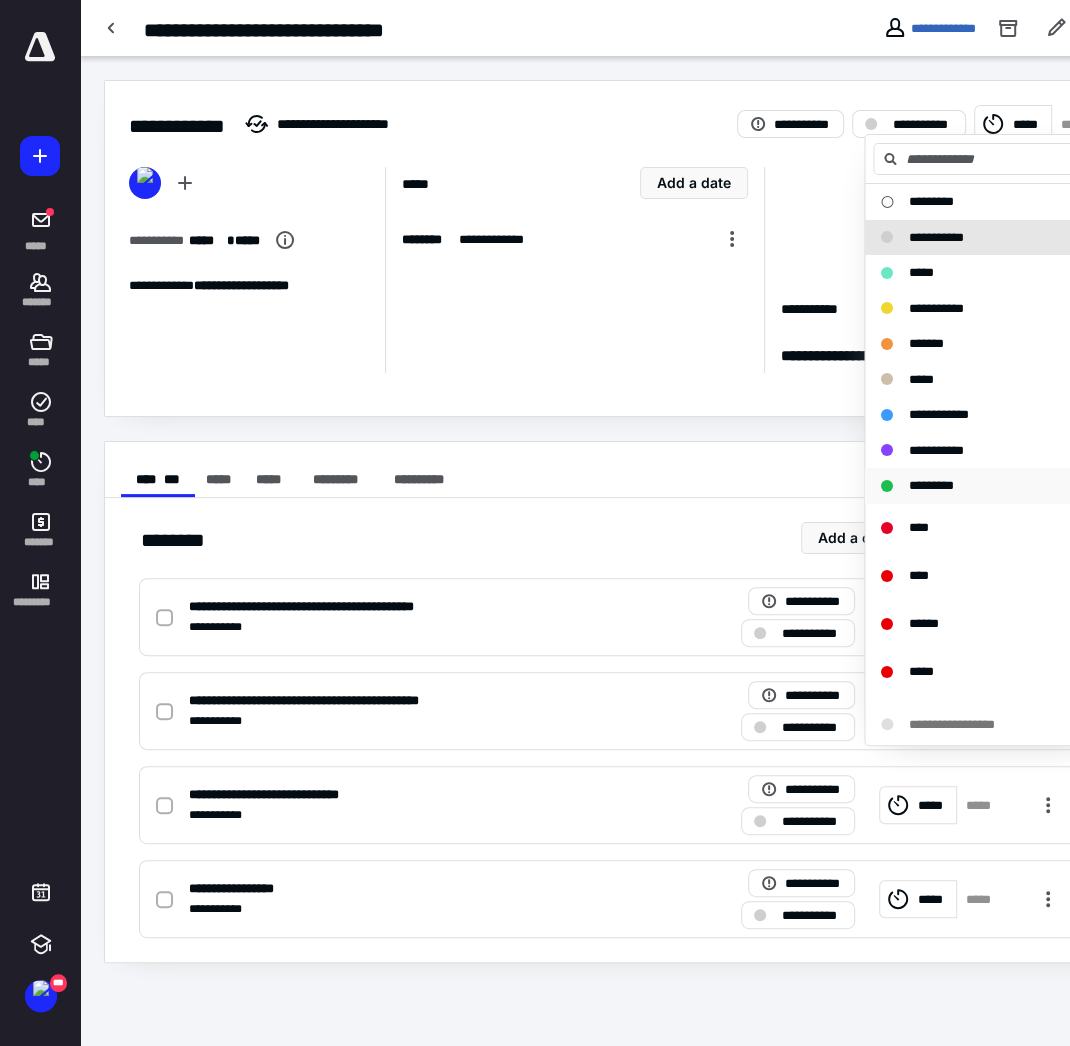 click on "*********" at bounding box center [931, 485] 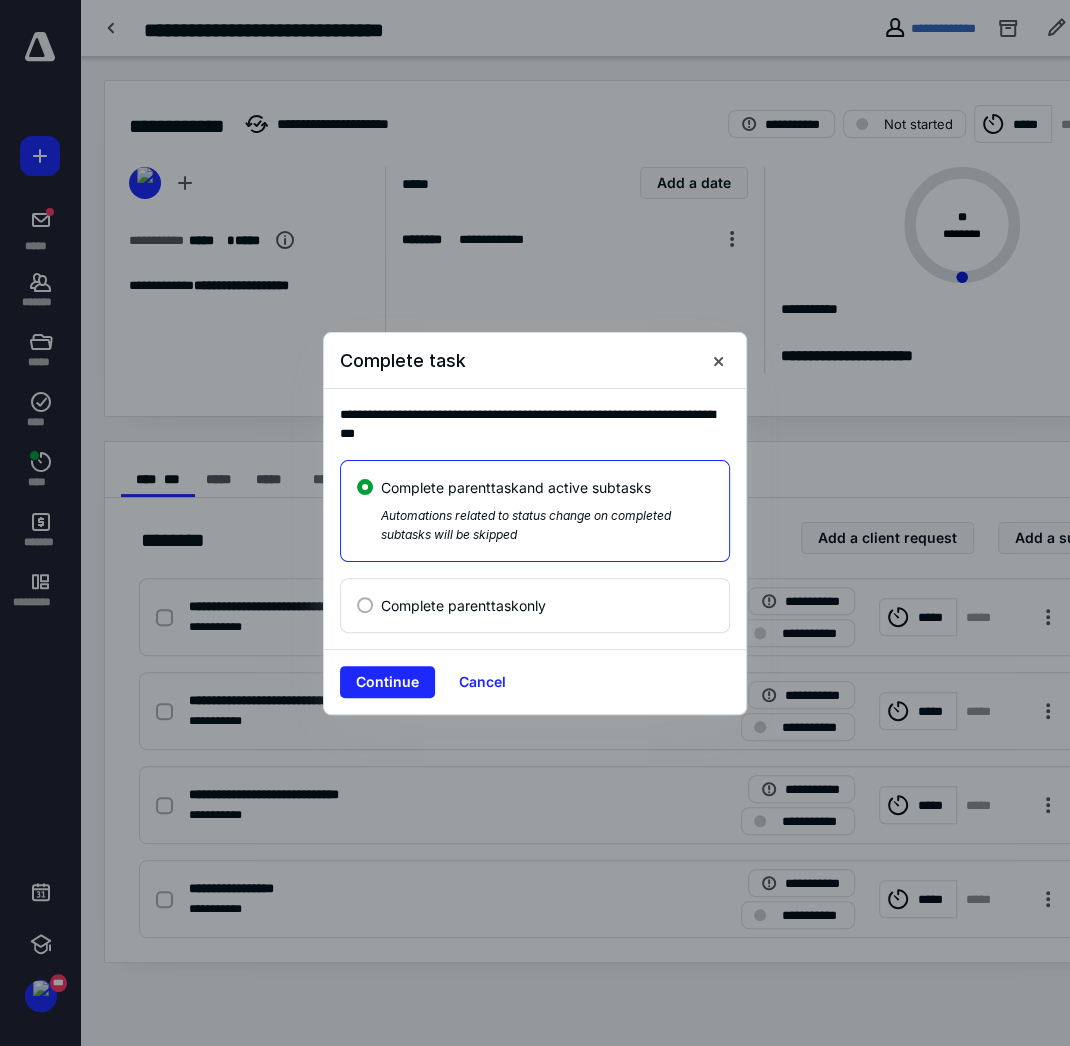 drag, startPoint x: 424, startPoint y: 658, endPoint x: 418, endPoint y: 643, distance: 16.155495 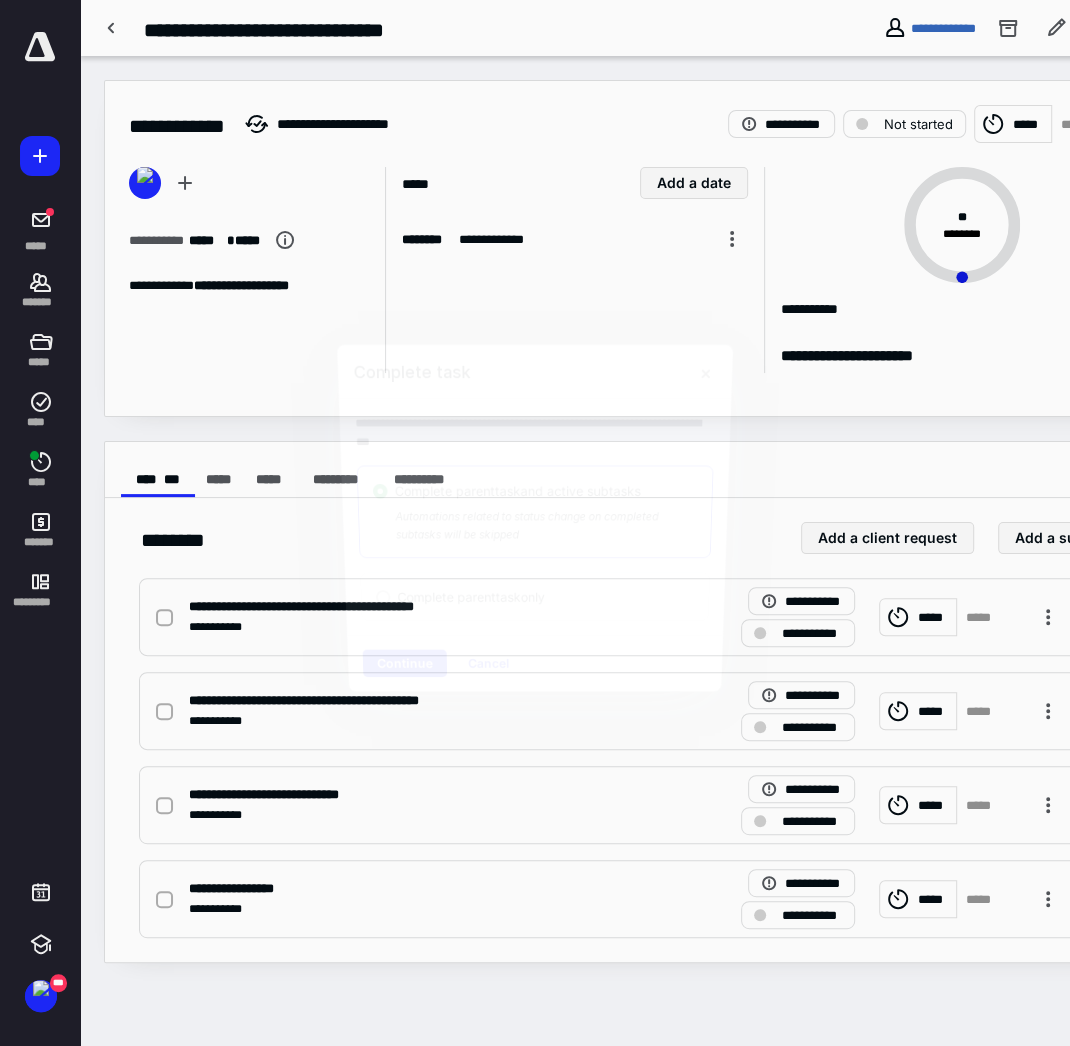 checkbox on "true" 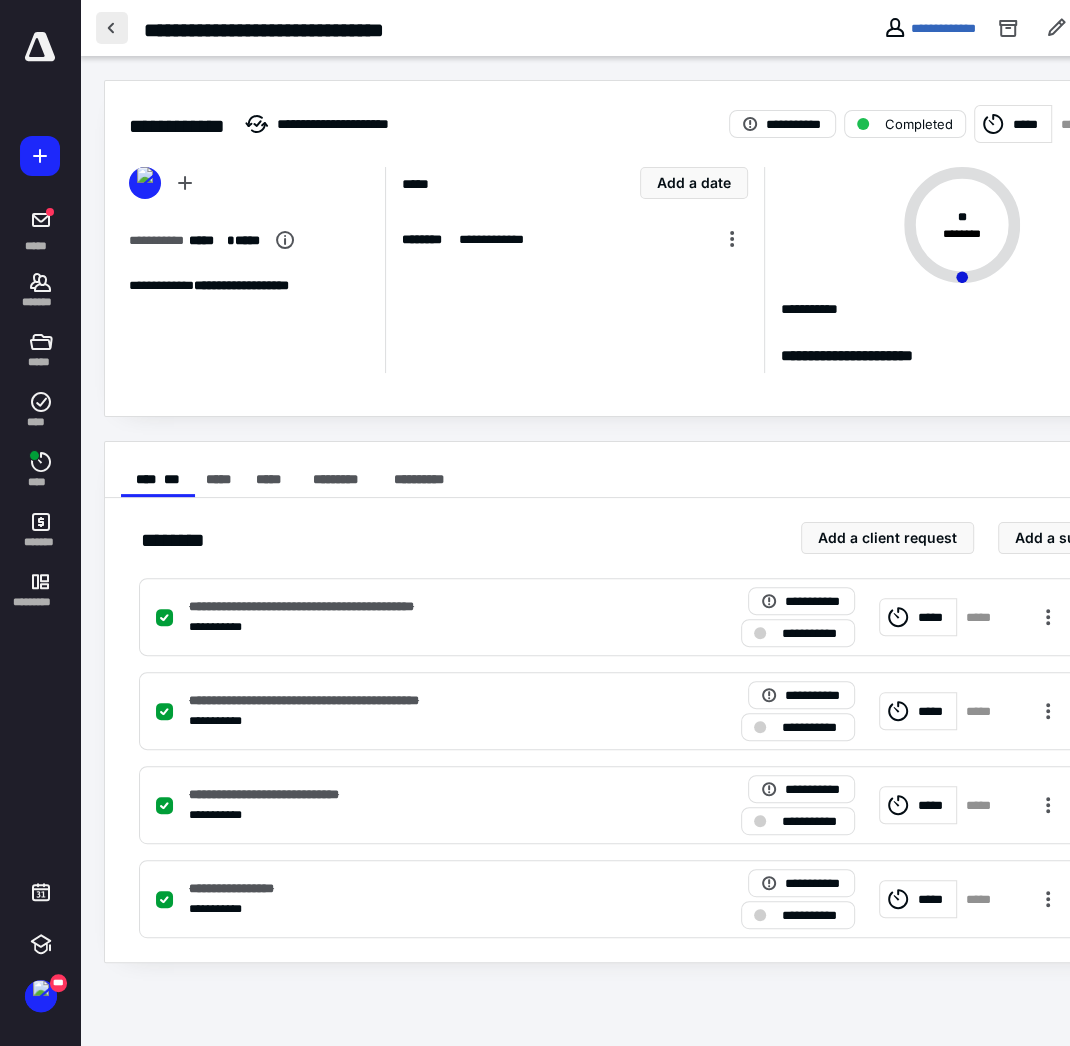 click at bounding box center (112, 28) 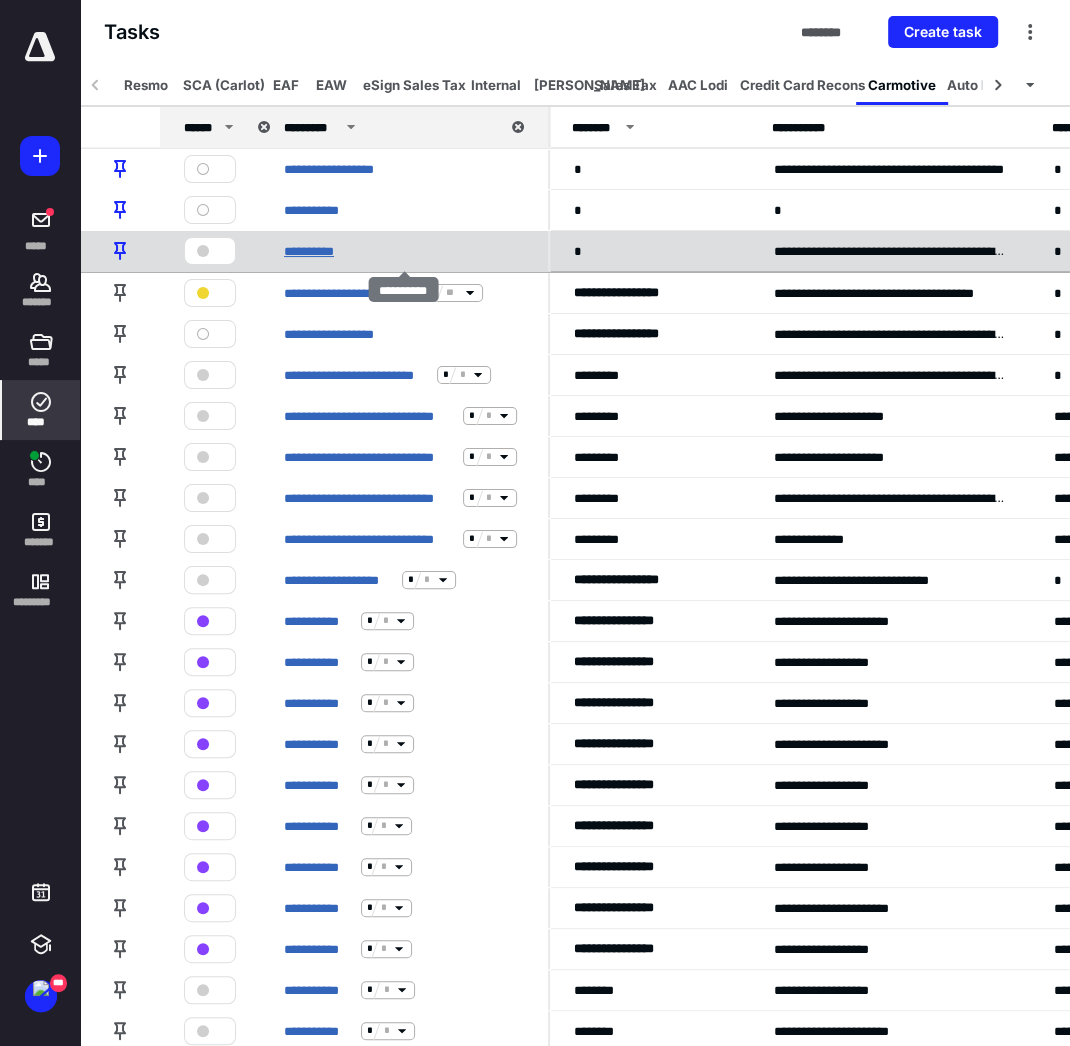 click on "**********" at bounding box center (312, 250) 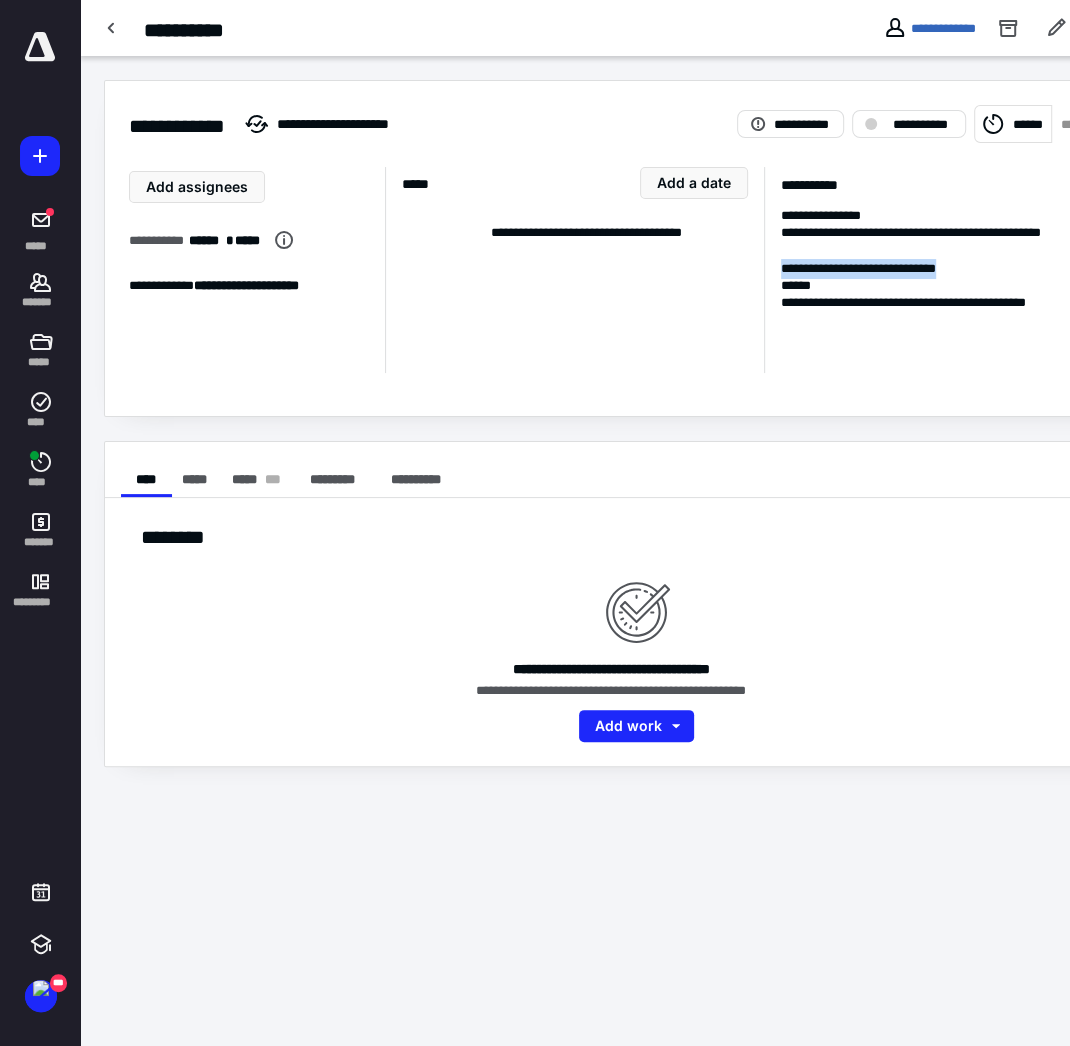 drag, startPoint x: 946, startPoint y: 257, endPoint x: 752, endPoint y: 265, distance: 194.16487 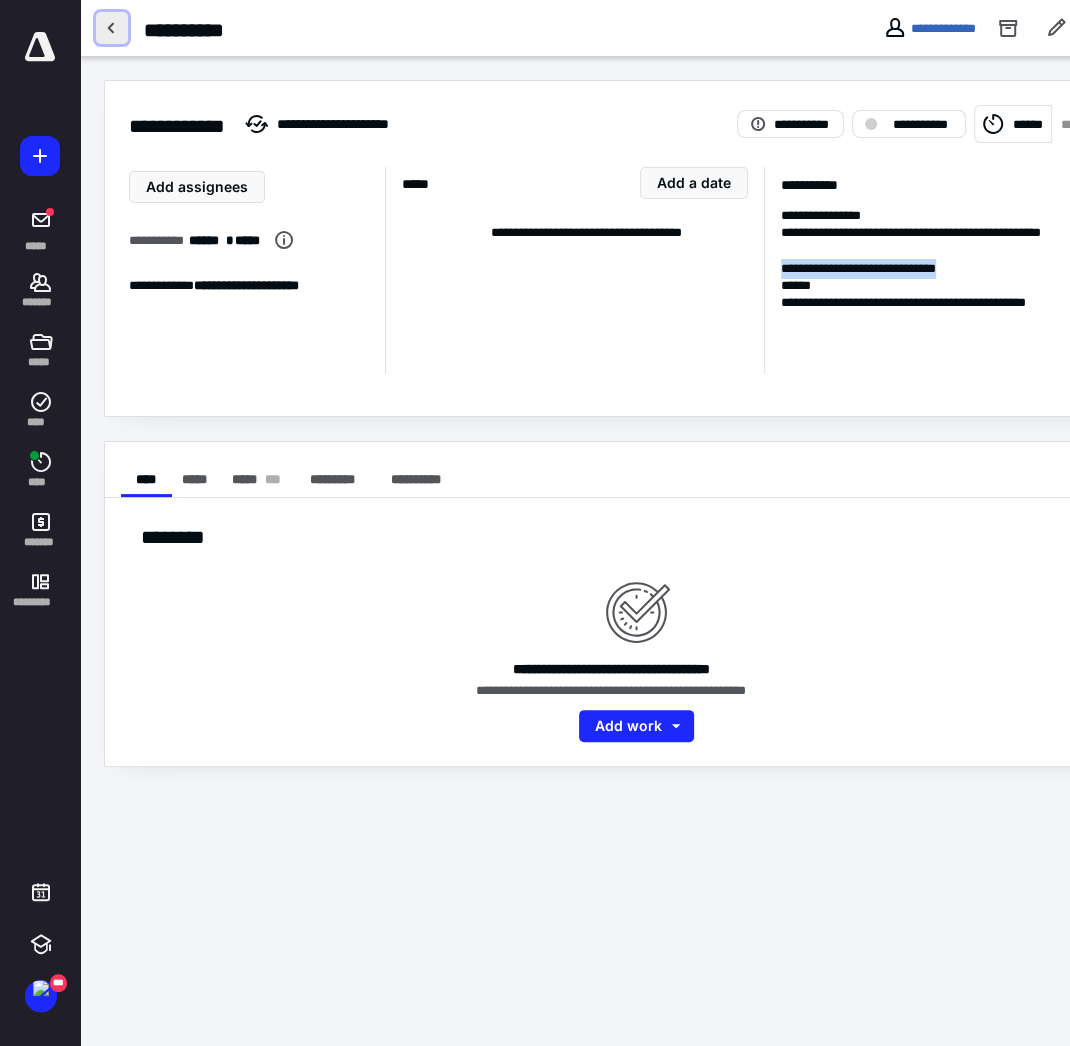 click at bounding box center (112, 28) 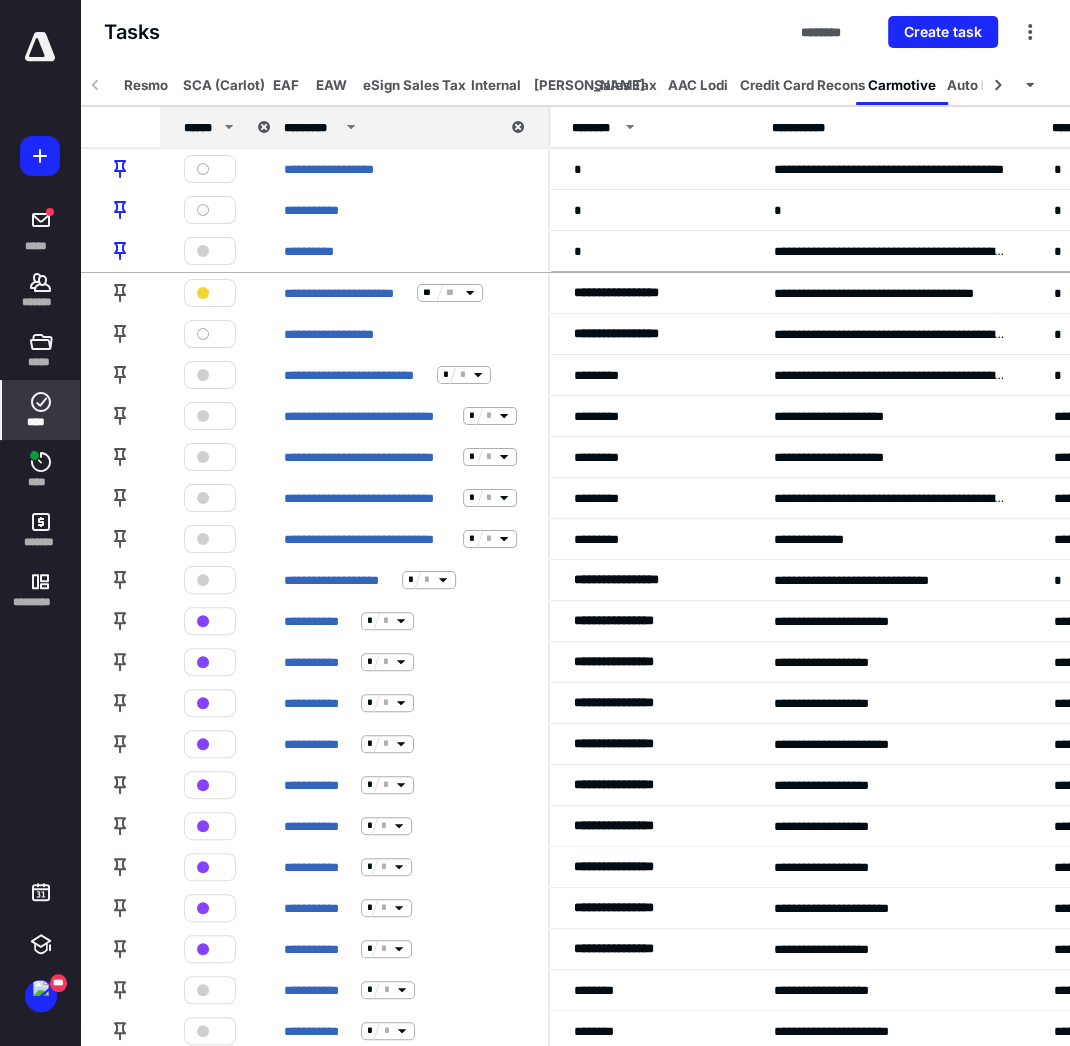 click 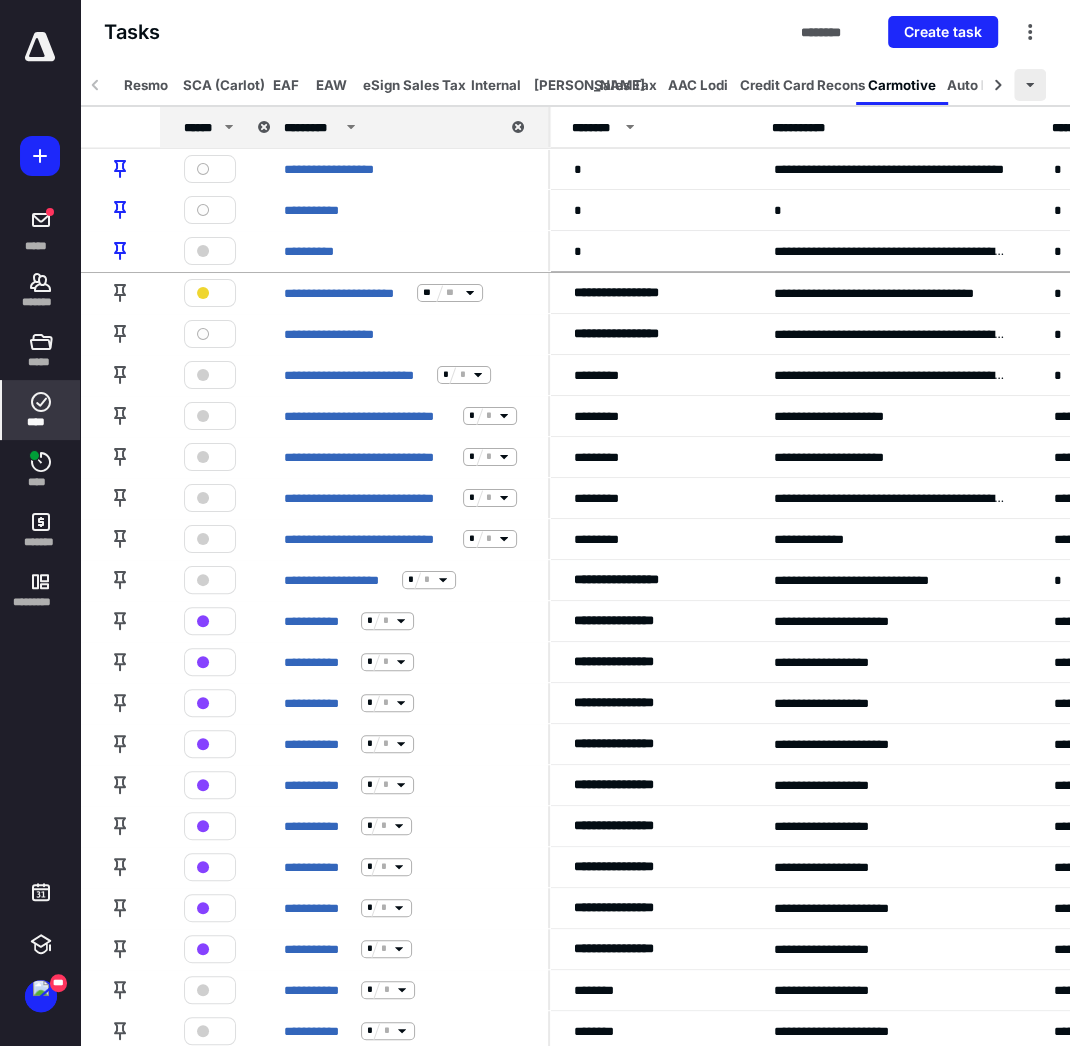click at bounding box center (1030, 85) 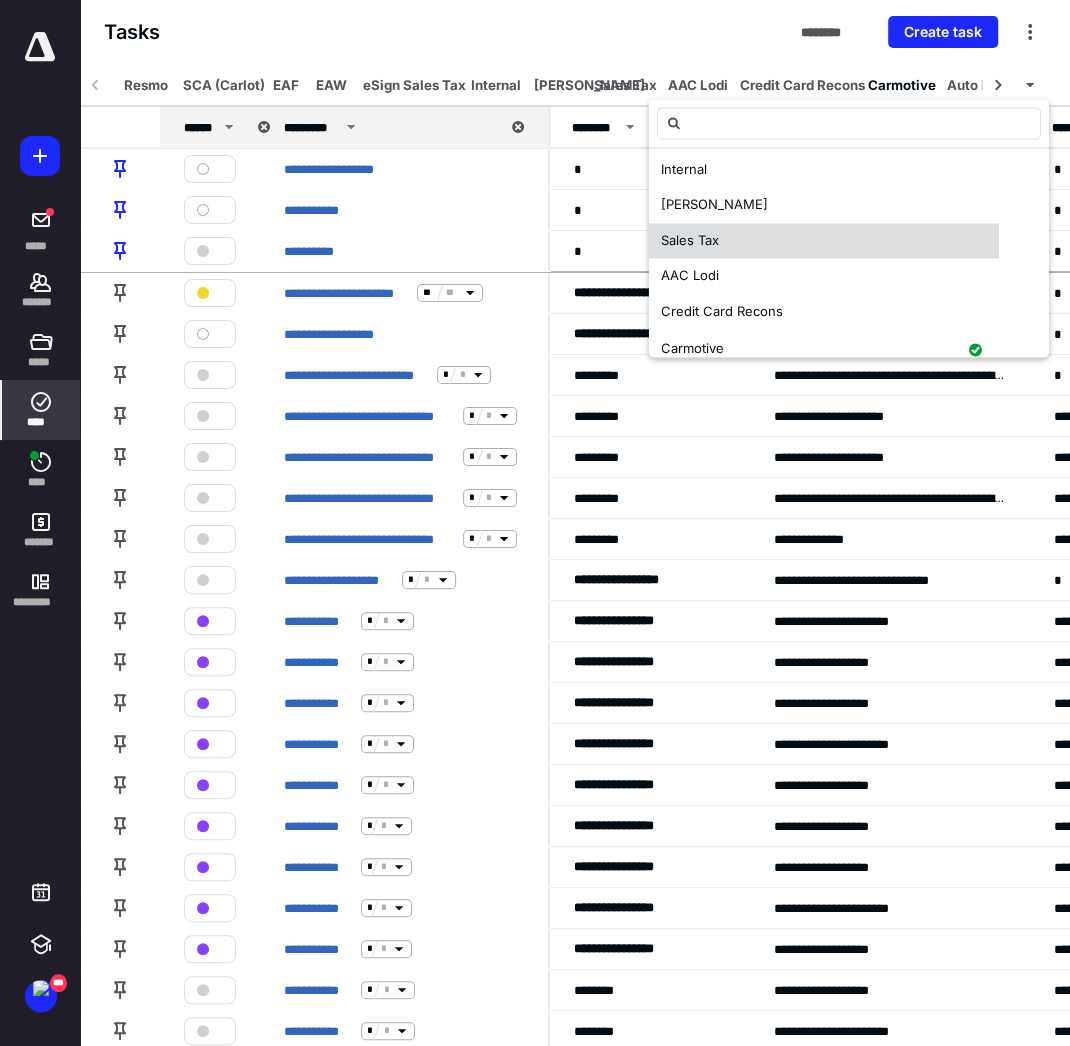 scroll, scrollTop: 214, scrollLeft: 0, axis: vertical 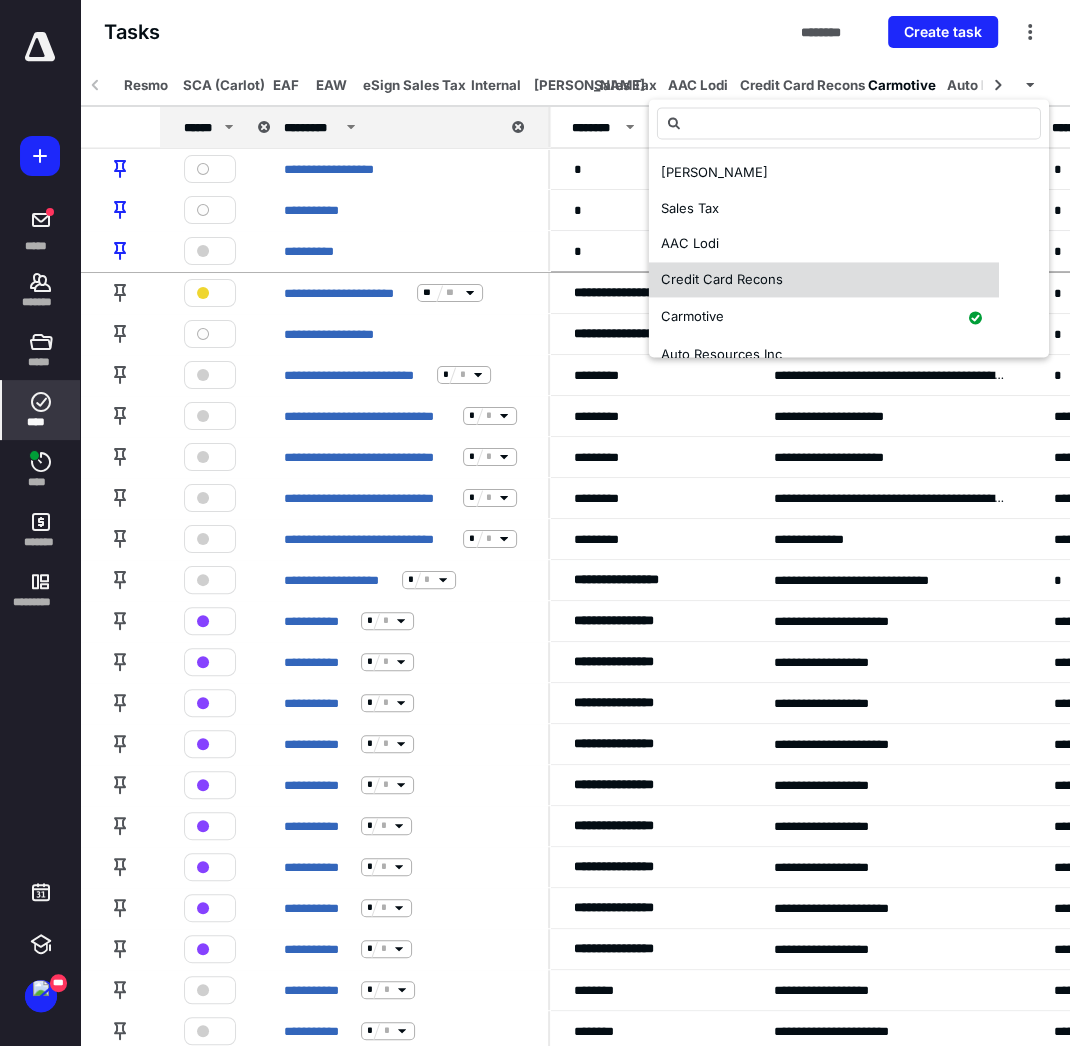 click on "Credit Card Recons" at bounding box center (722, 279) 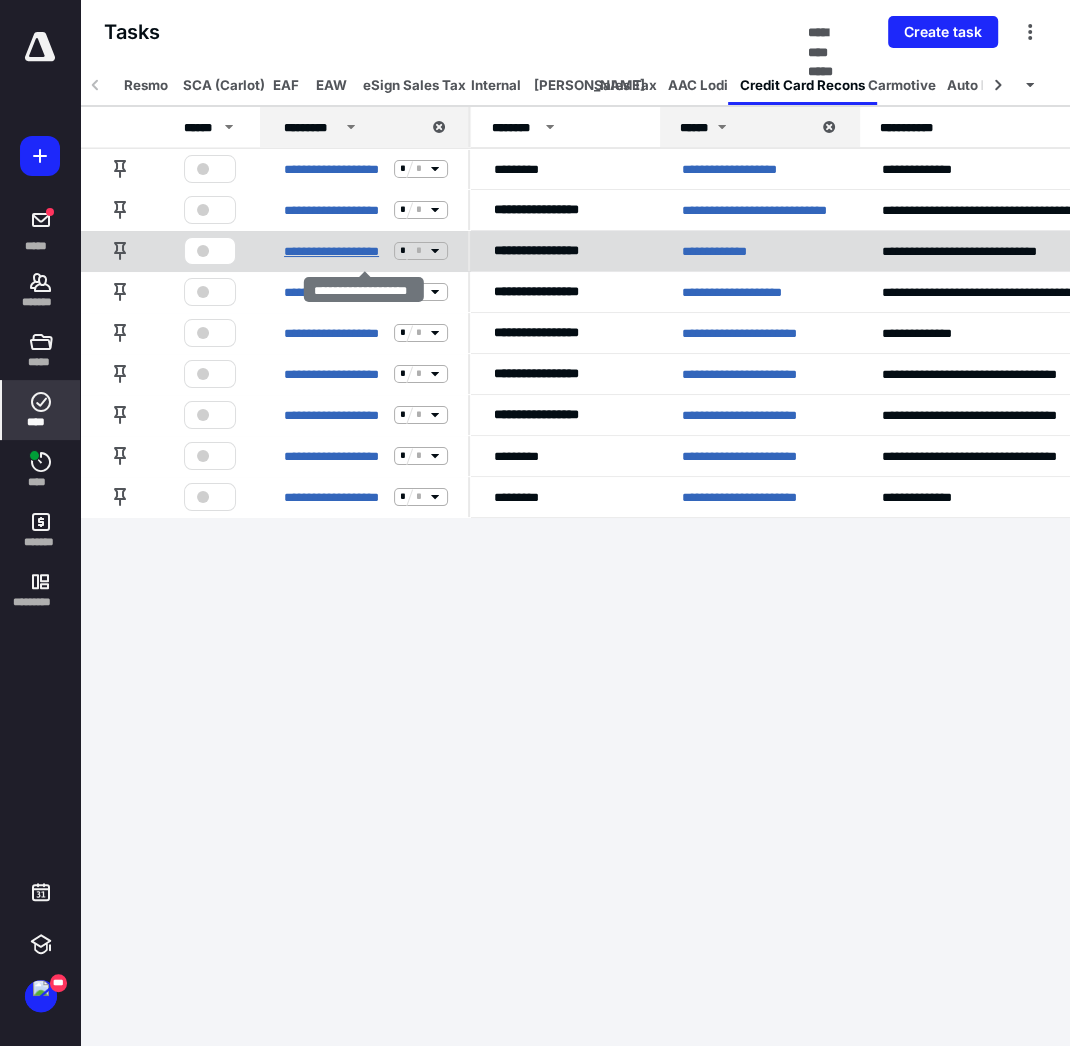 click on "**********" at bounding box center (335, 250) 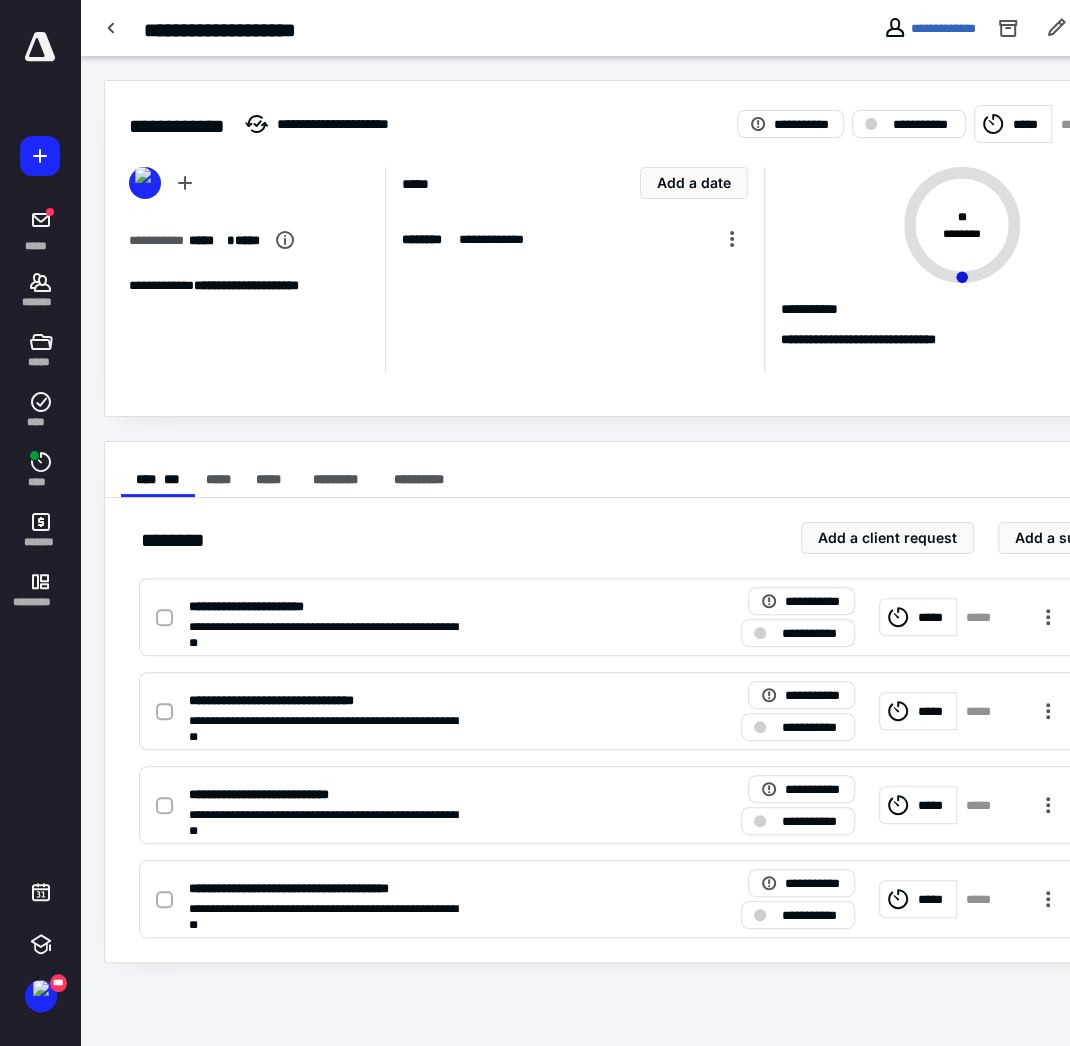 click on "*****" at bounding box center (1029, 123) 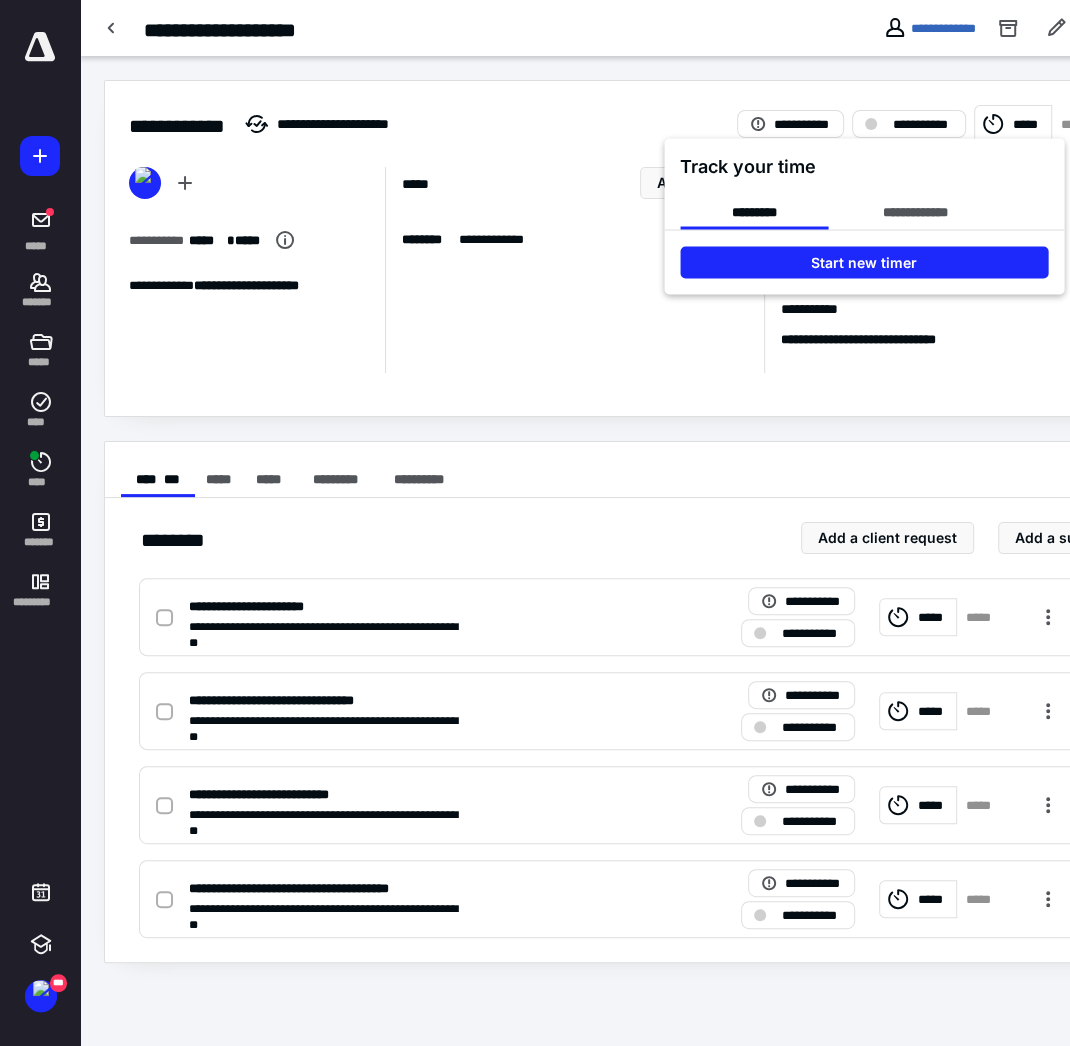 drag, startPoint x: 976, startPoint y: 249, endPoint x: 916, endPoint y: 171, distance: 98.40732 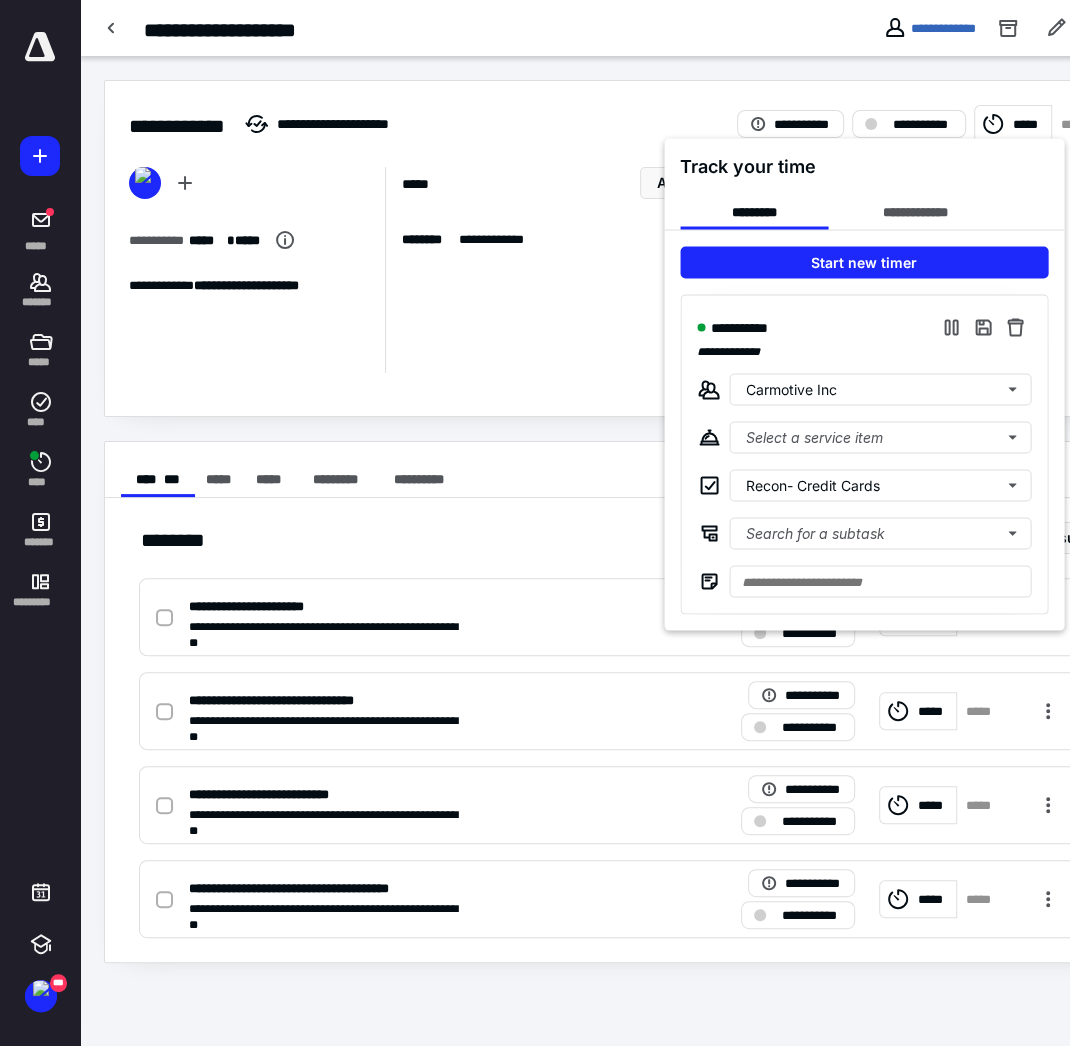 click at bounding box center (535, 523) 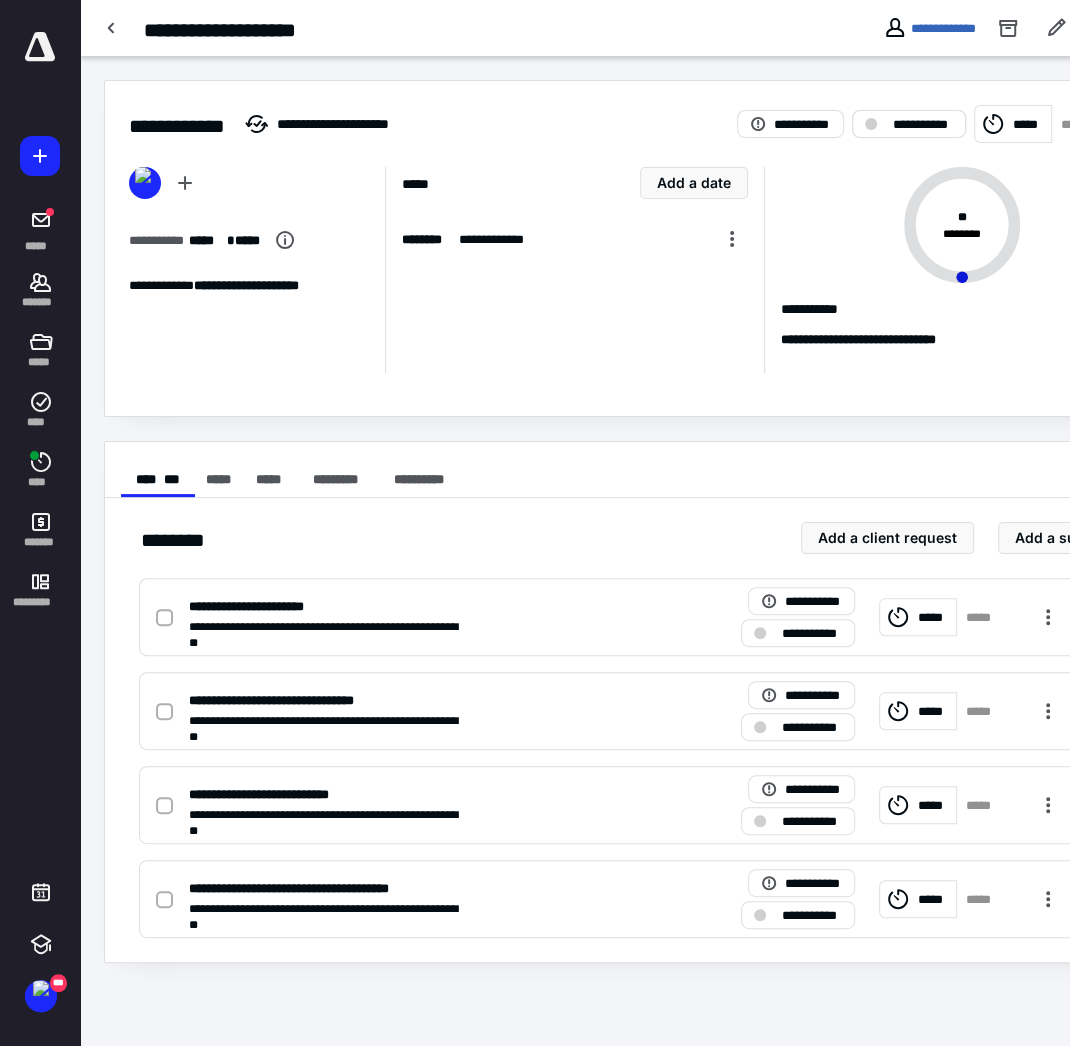 click on "**********" at bounding box center [909, 124] 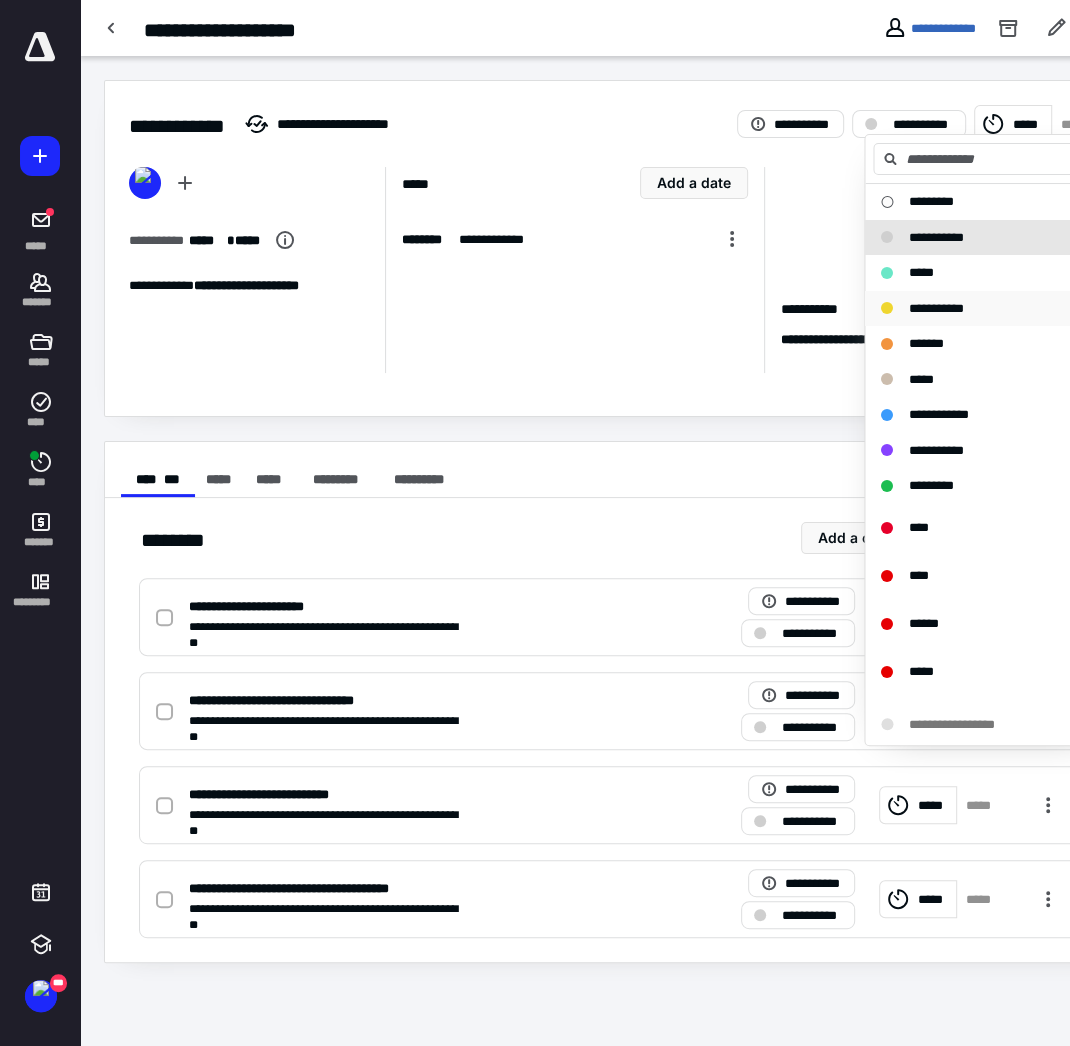 click on "**********" at bounding box center (976, 309) 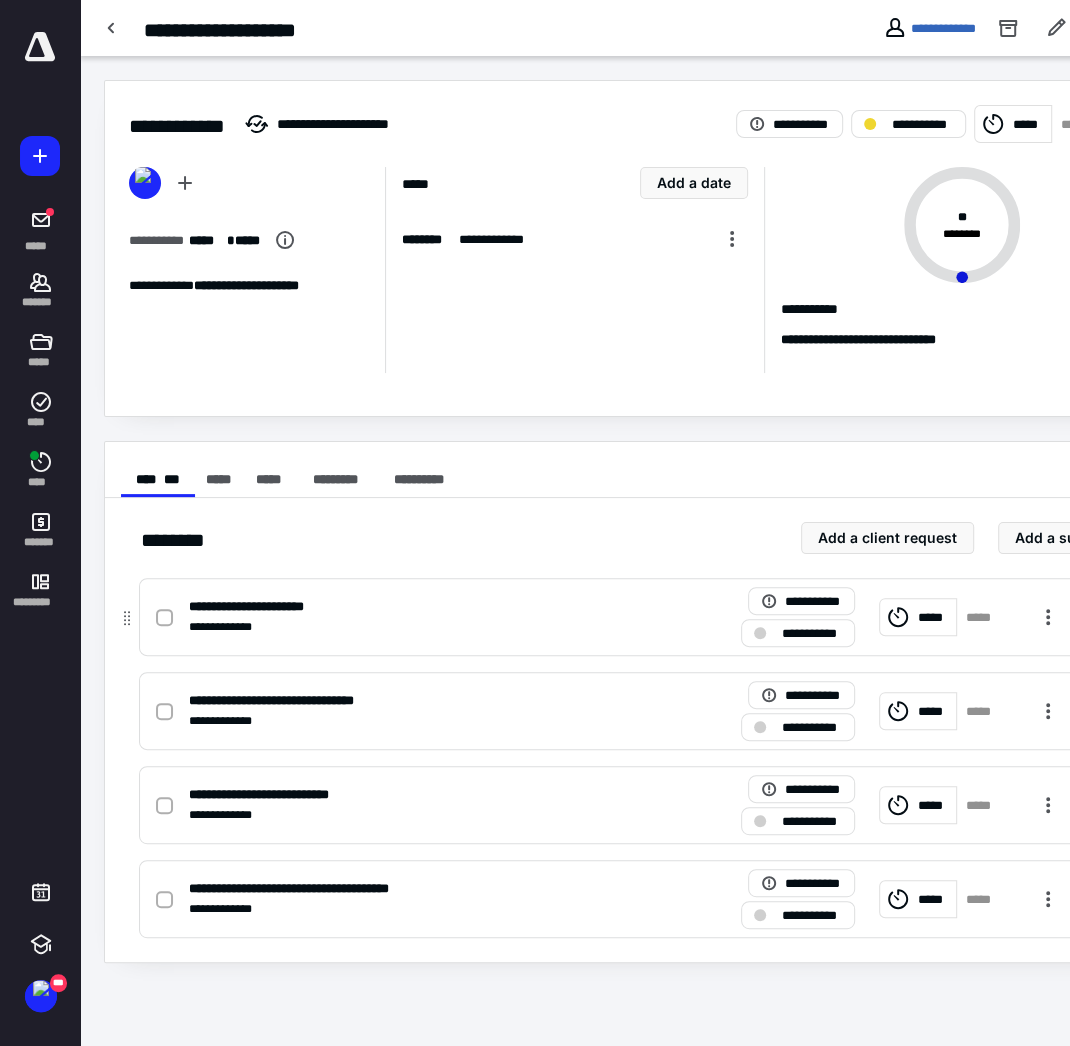 click 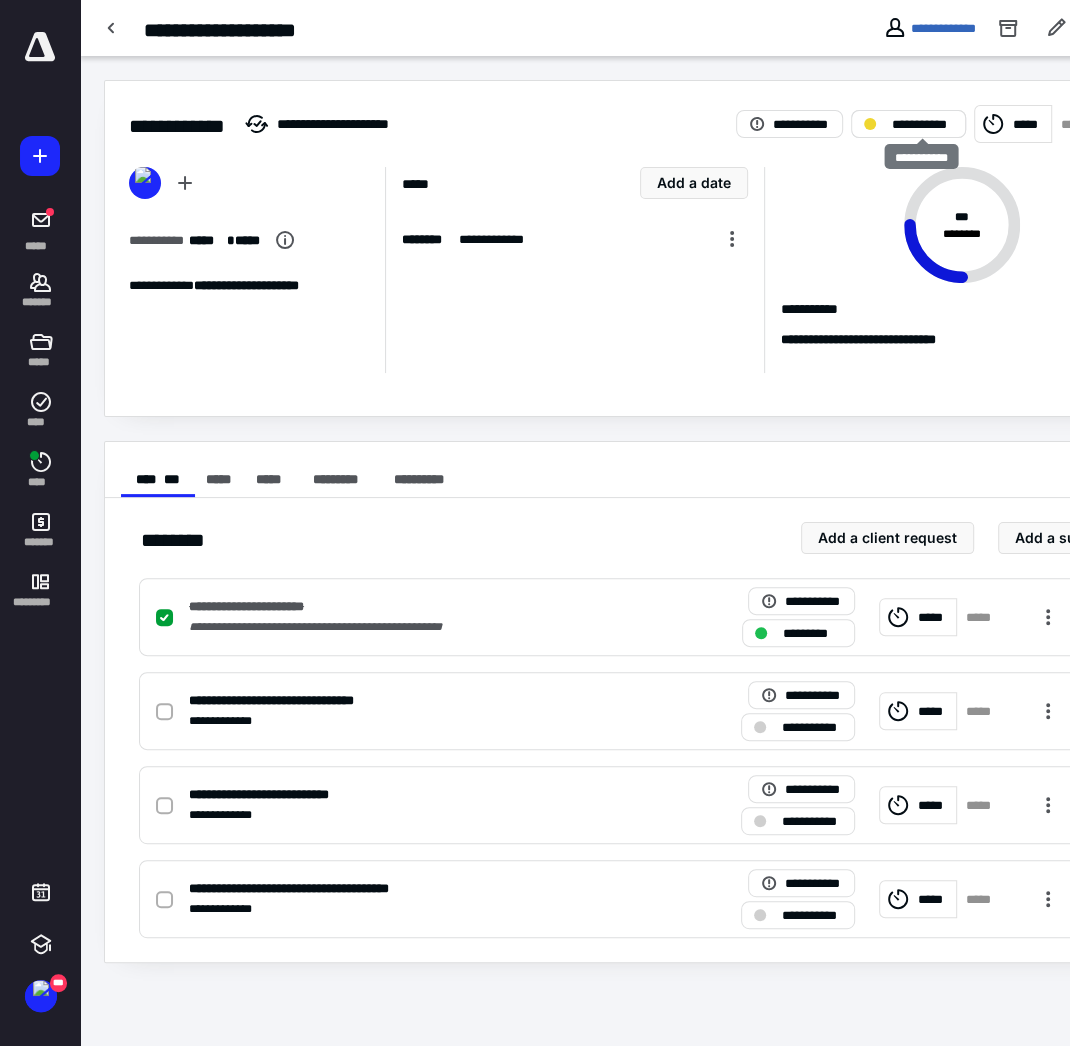 click on "**********" at bounding box center (922, 124) 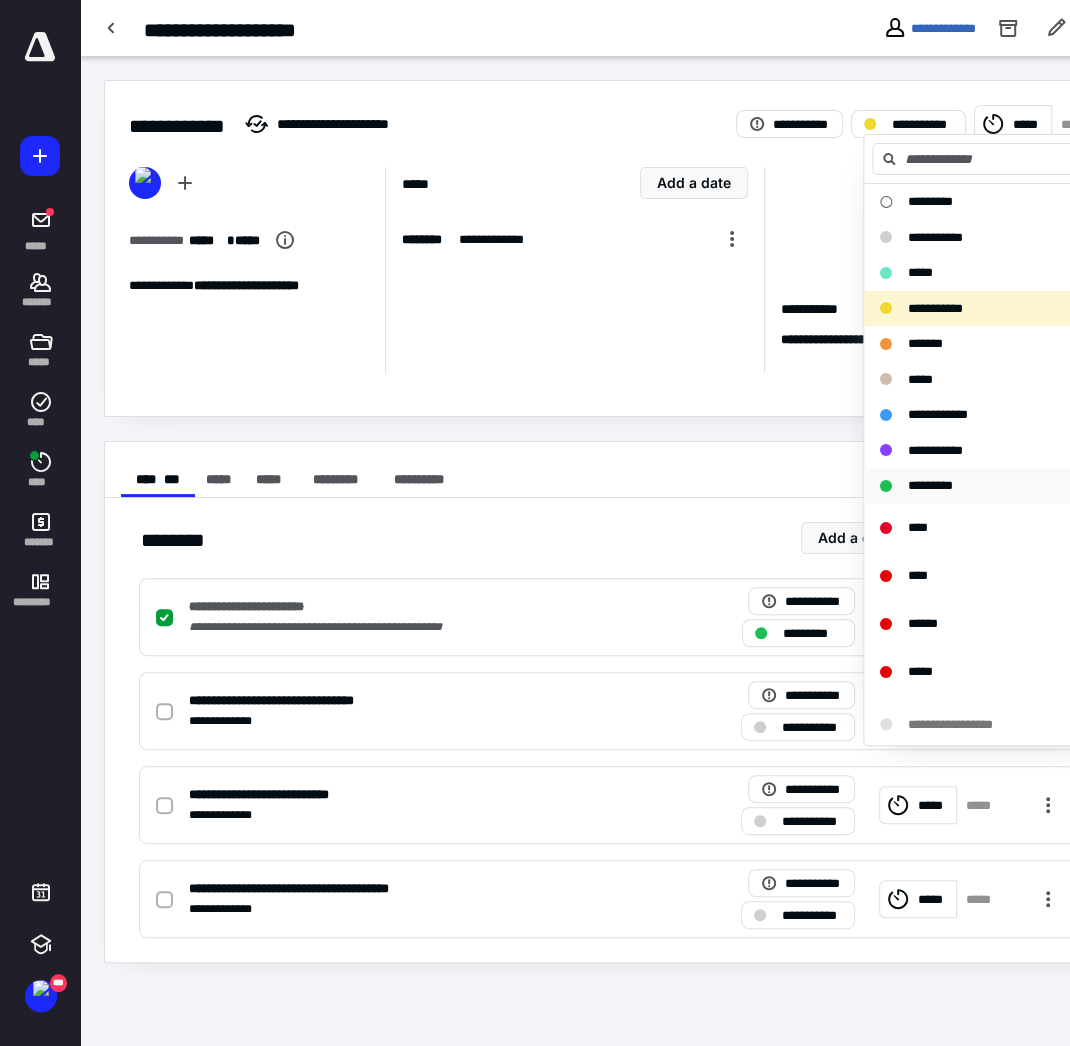 click on "*********" at bounding box center (930, 485) 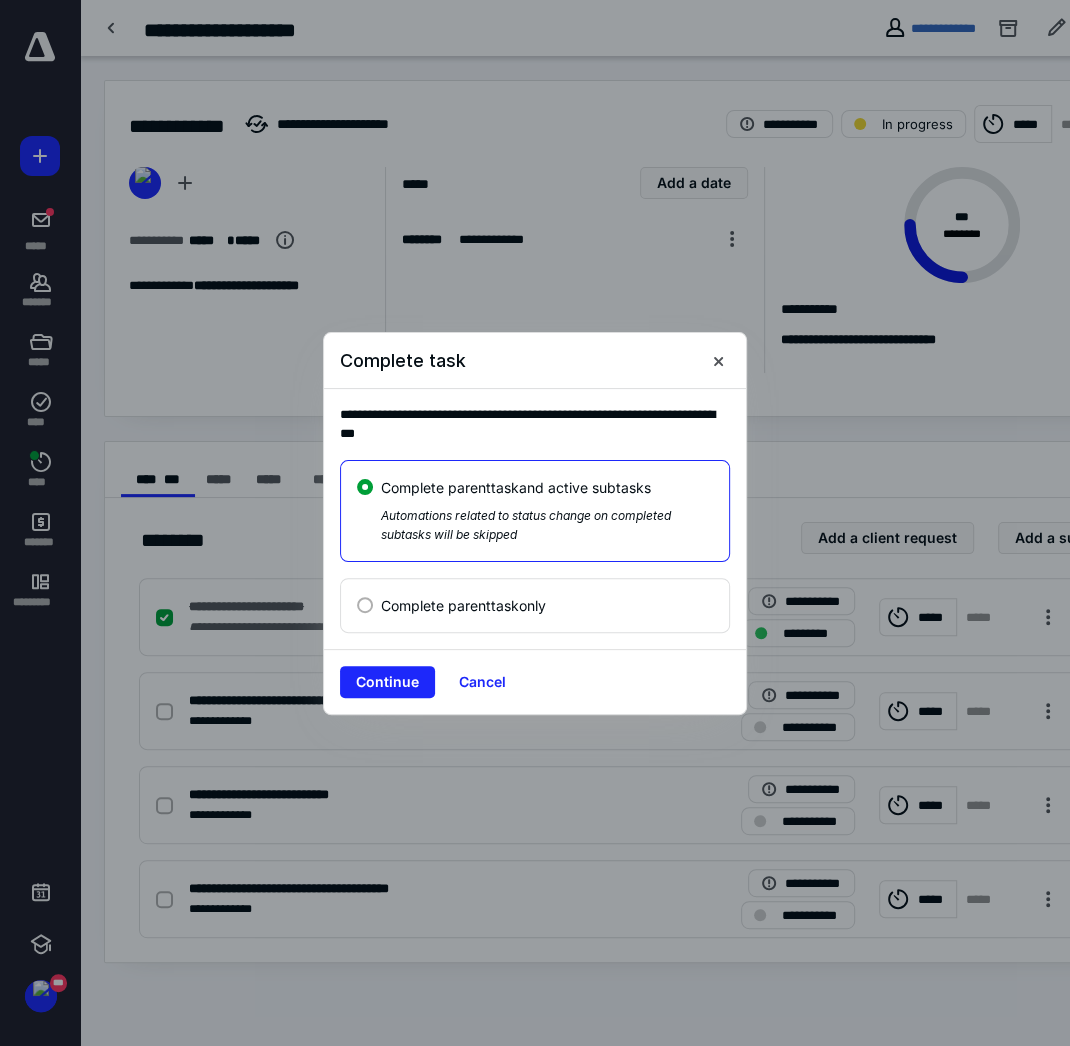 drag, startPoint x: 552, startPoint y: 588, endPoint x: 450, endPoint y: 570, distance: 103.57606 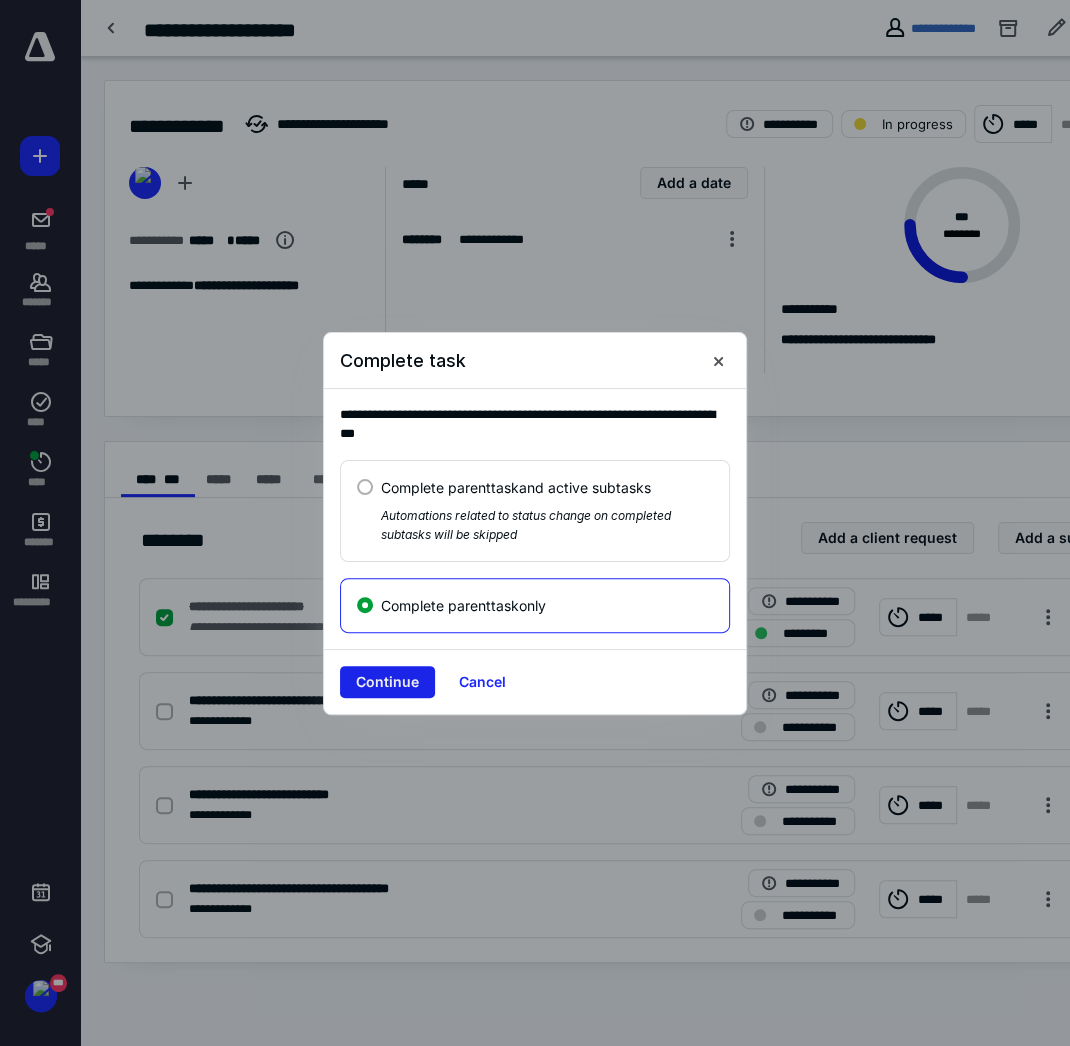 click on "Continue" at bounding box center [387, 682] 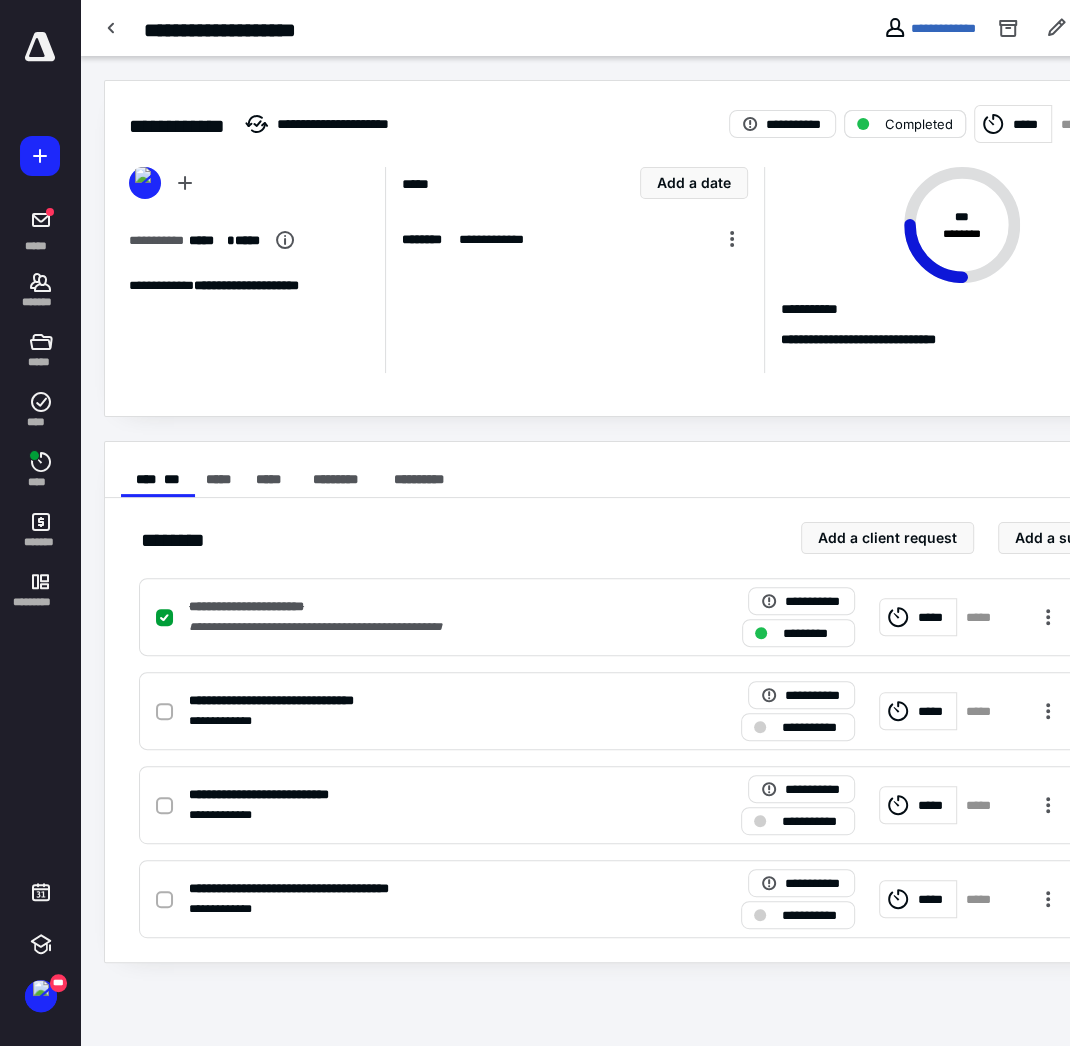 click on "Completed" at bounding box center (919, 124) 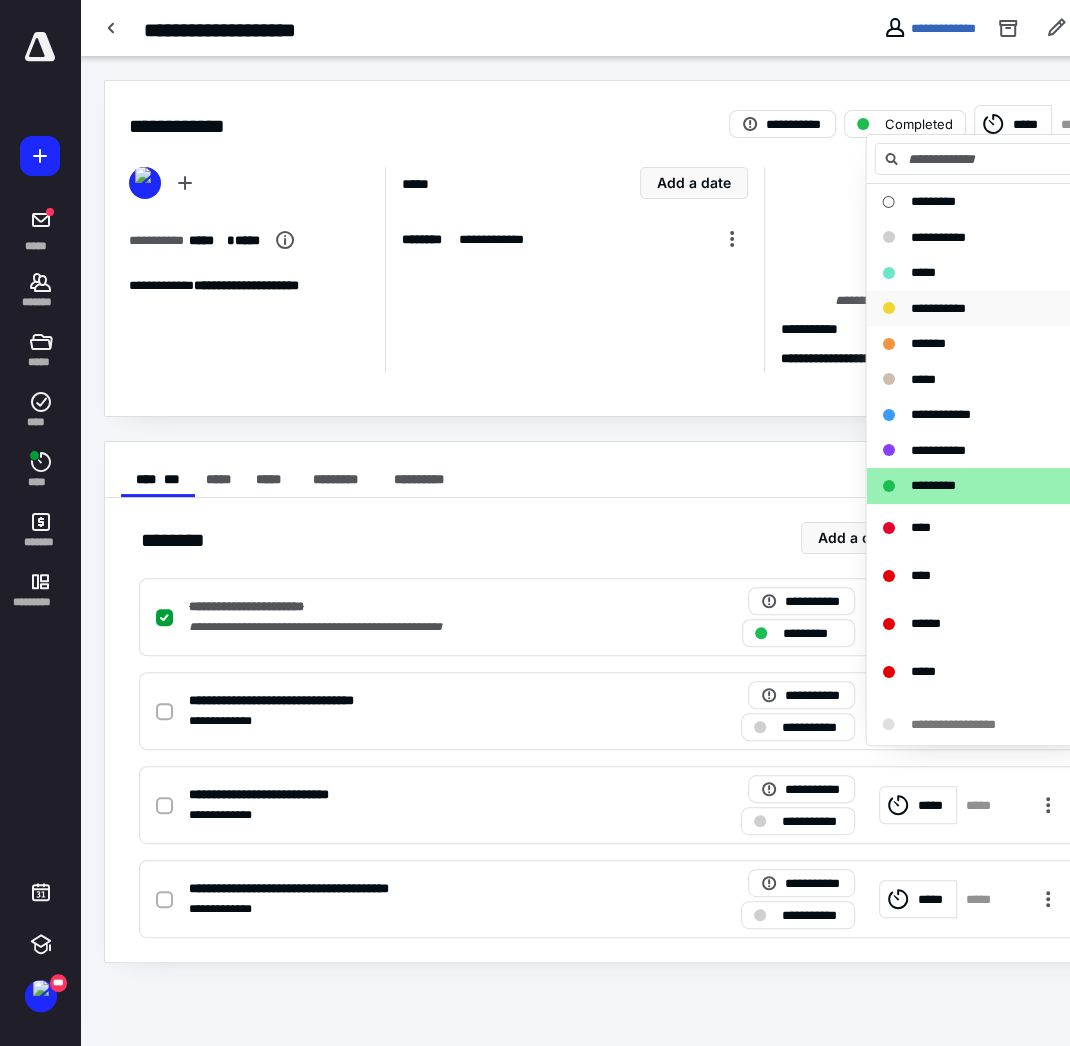 click on "**********" at bounding box center [937, 308] 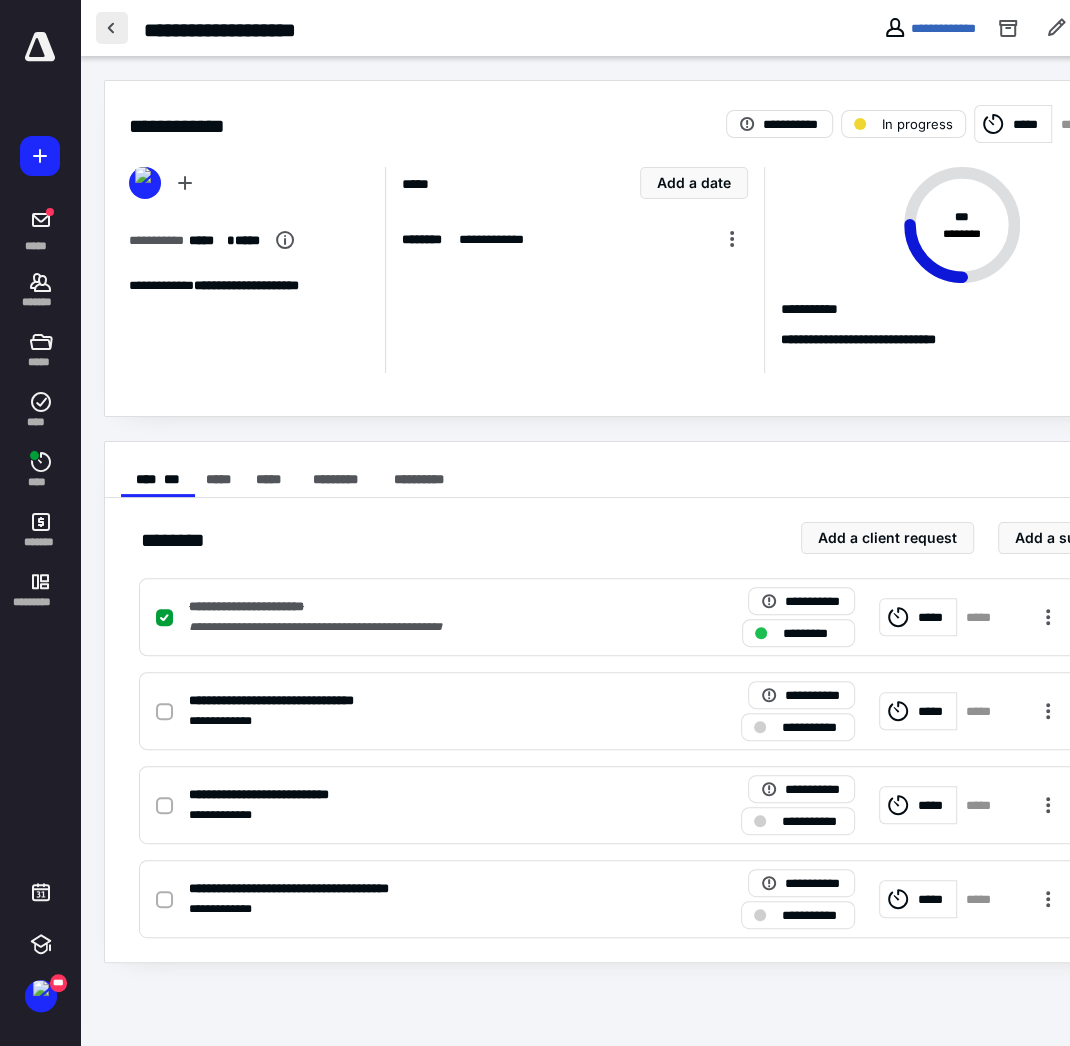 click at bounding box center [112, 28] 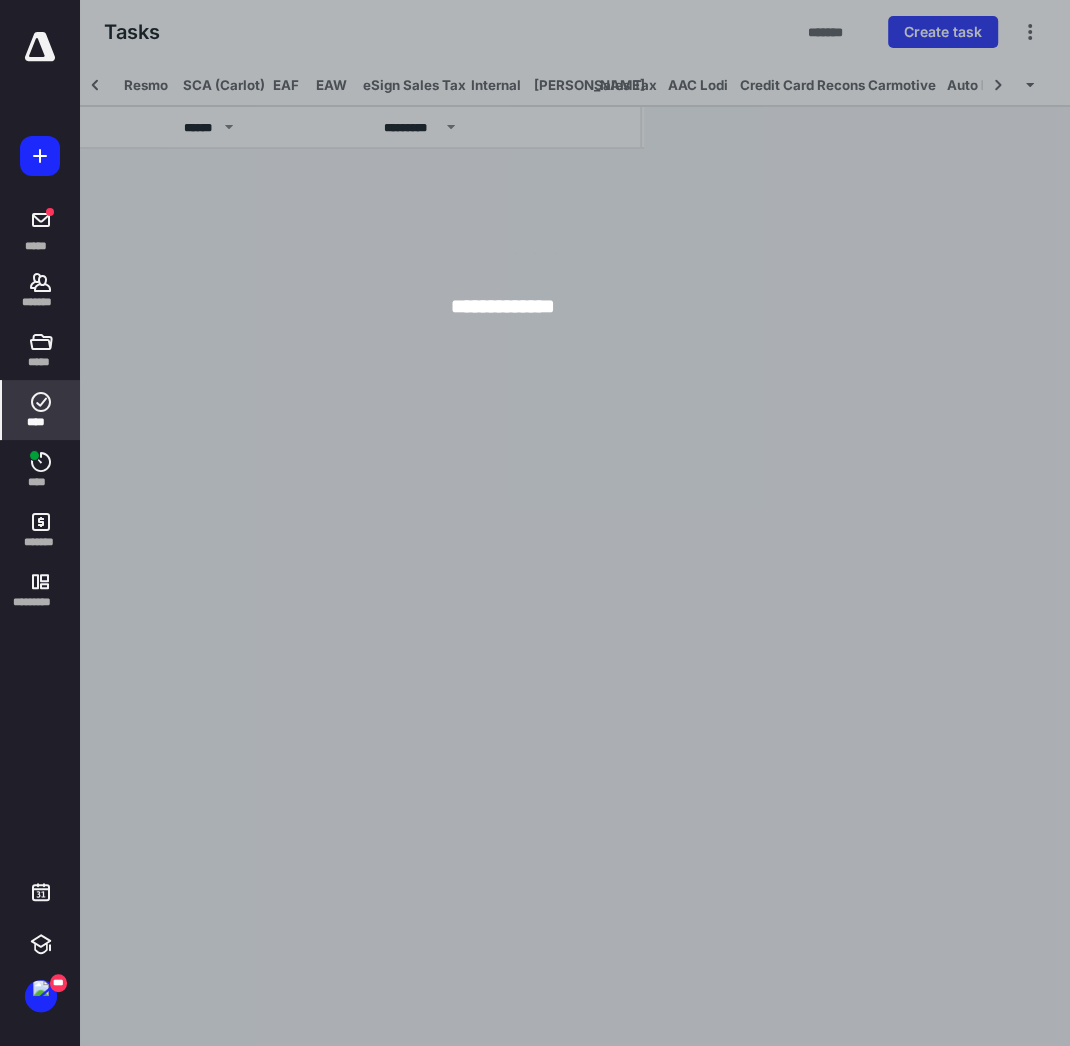 scroll, scrollTop: 0, scrollLeft: 59, axis: horizontal 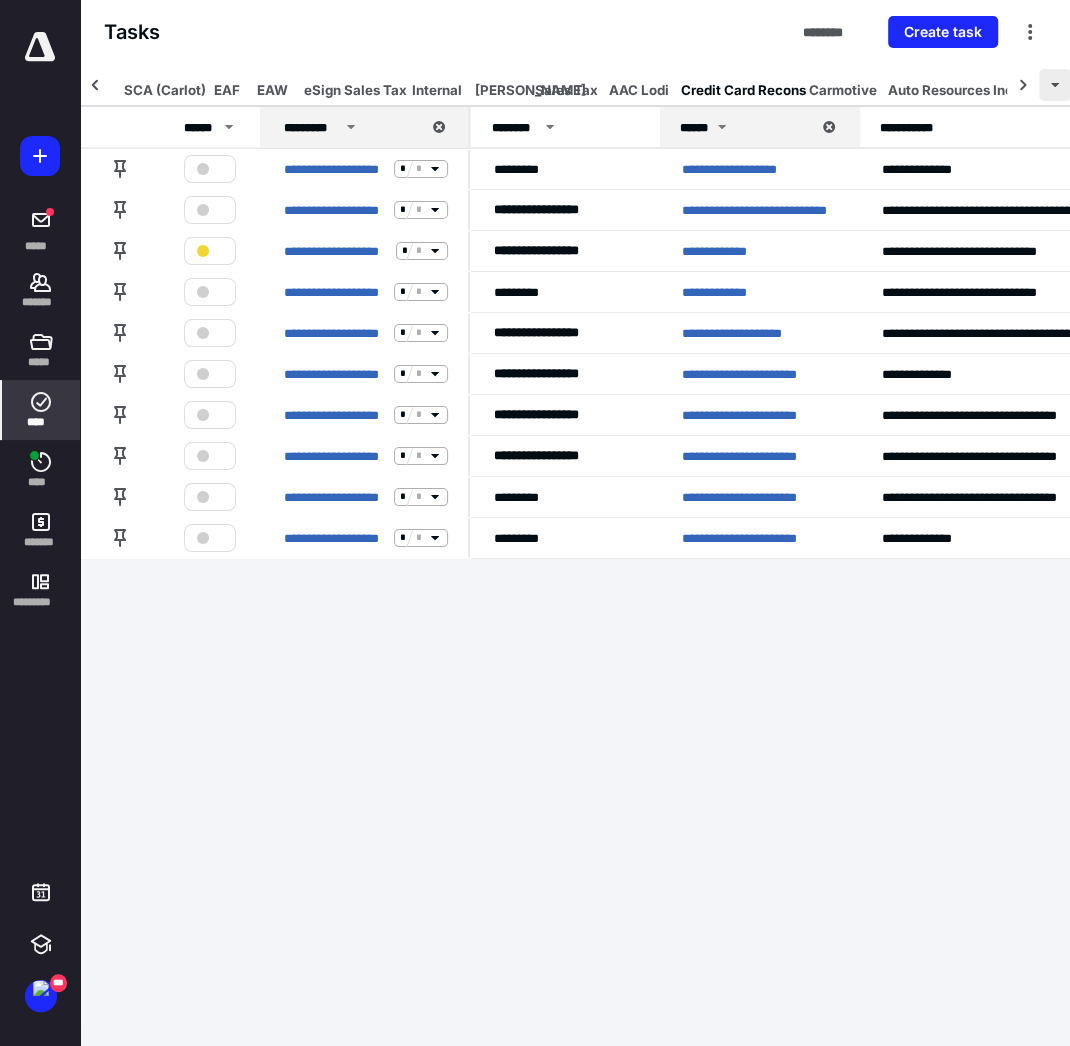 click at bounding box center (1055, 85) 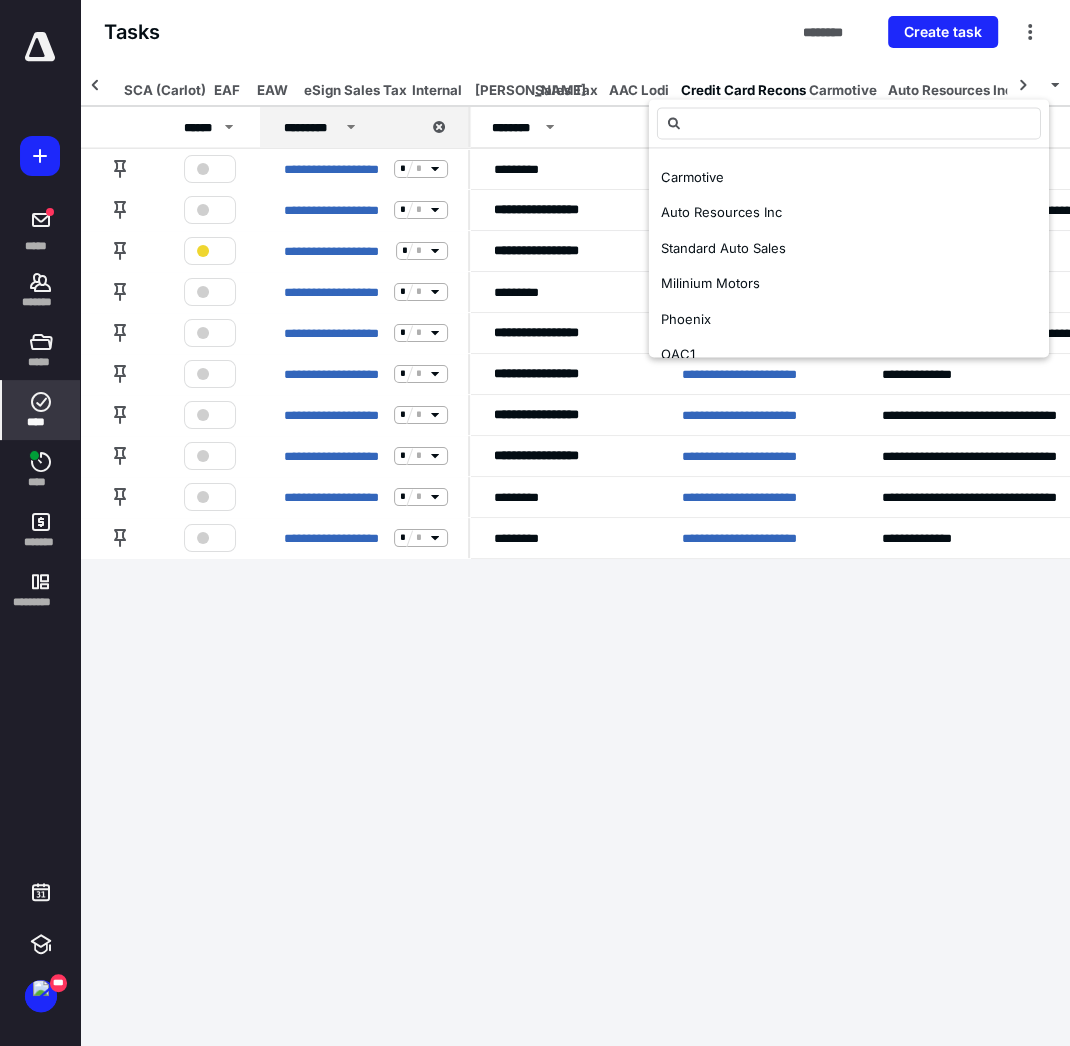 scroll, scrollTop: 402, scrollLeft: 0, axis: vertical 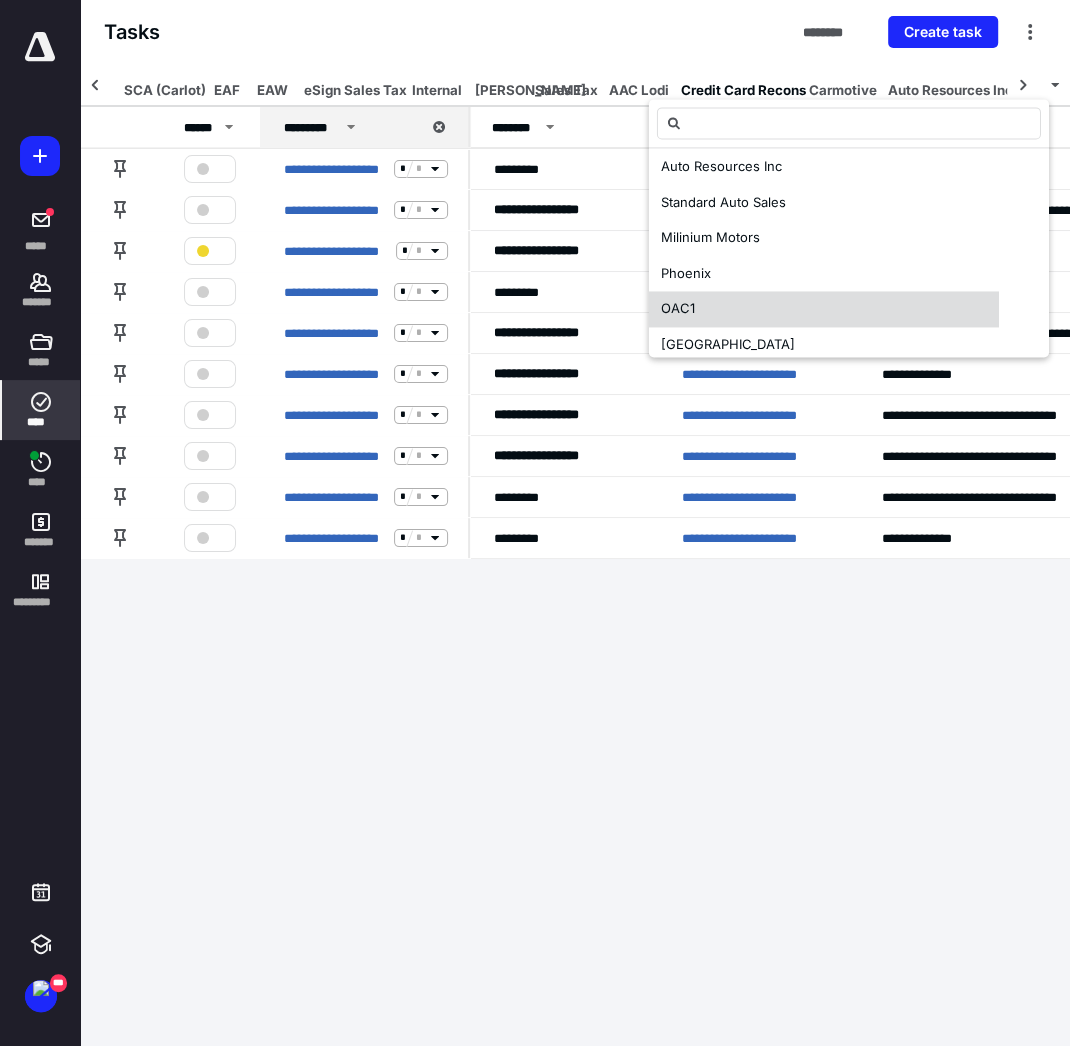 click on "OAC1" at bounding box center (824, 309) 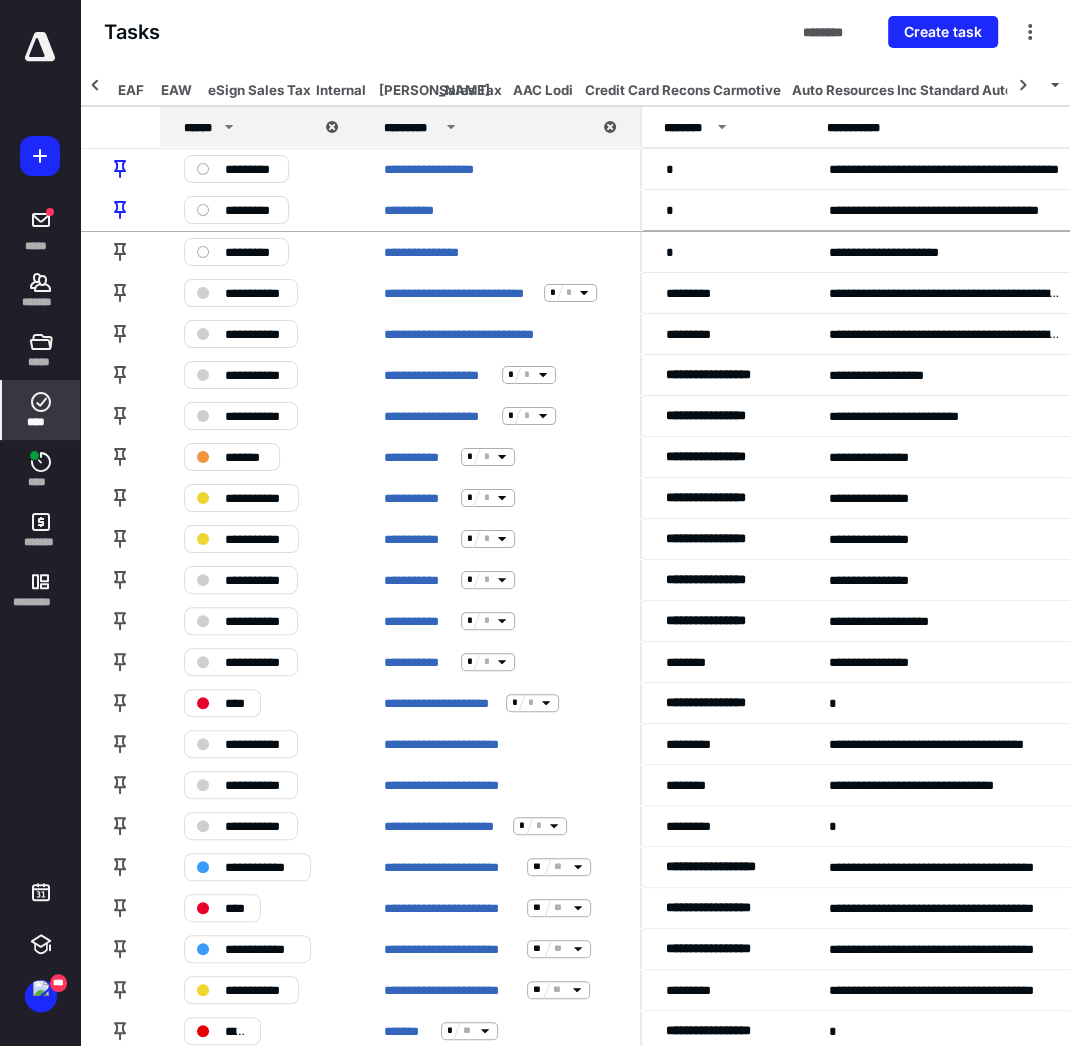 scroll, scrollTop: 0, scrollLeft: 417, axis: horizontal 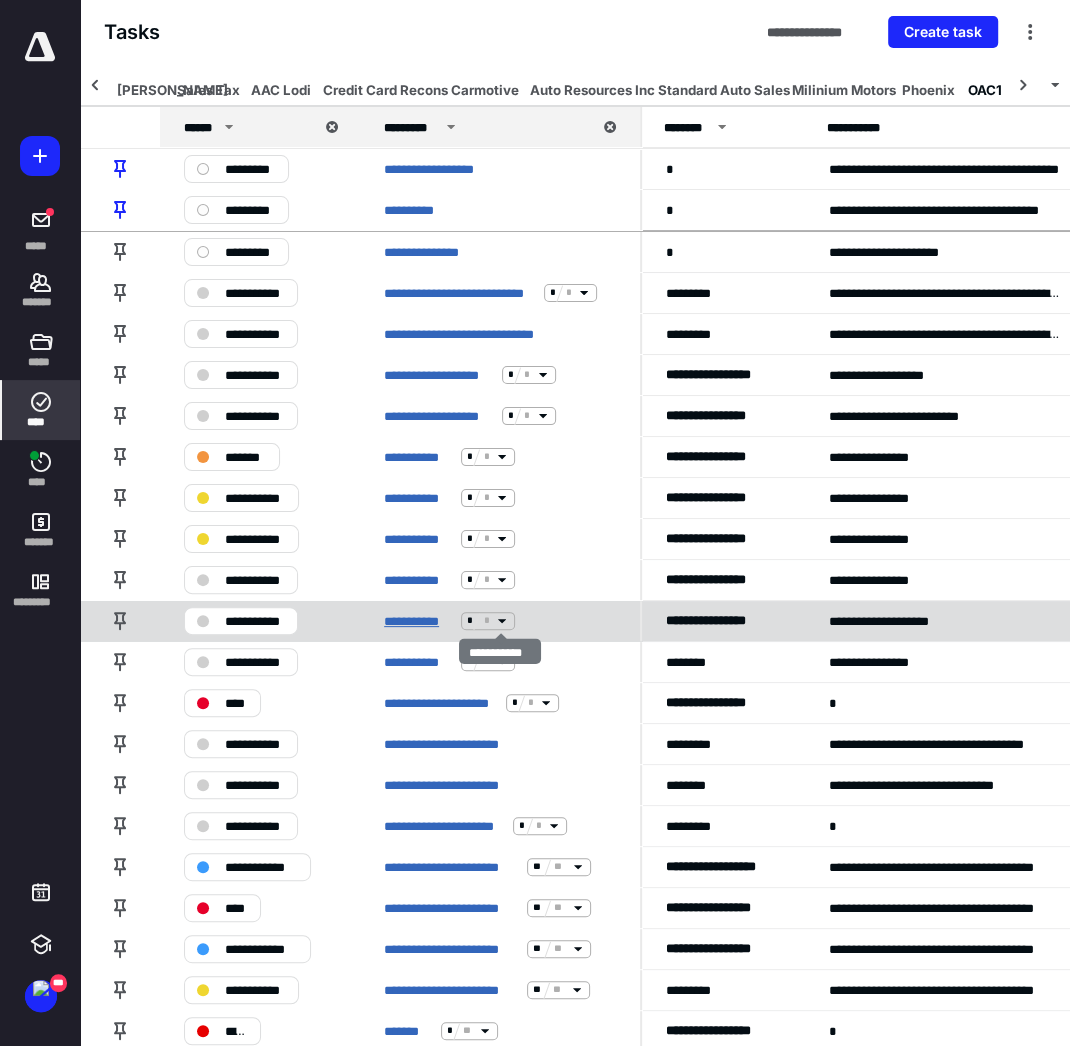 click on "**********" at bounding box center (418, 620) 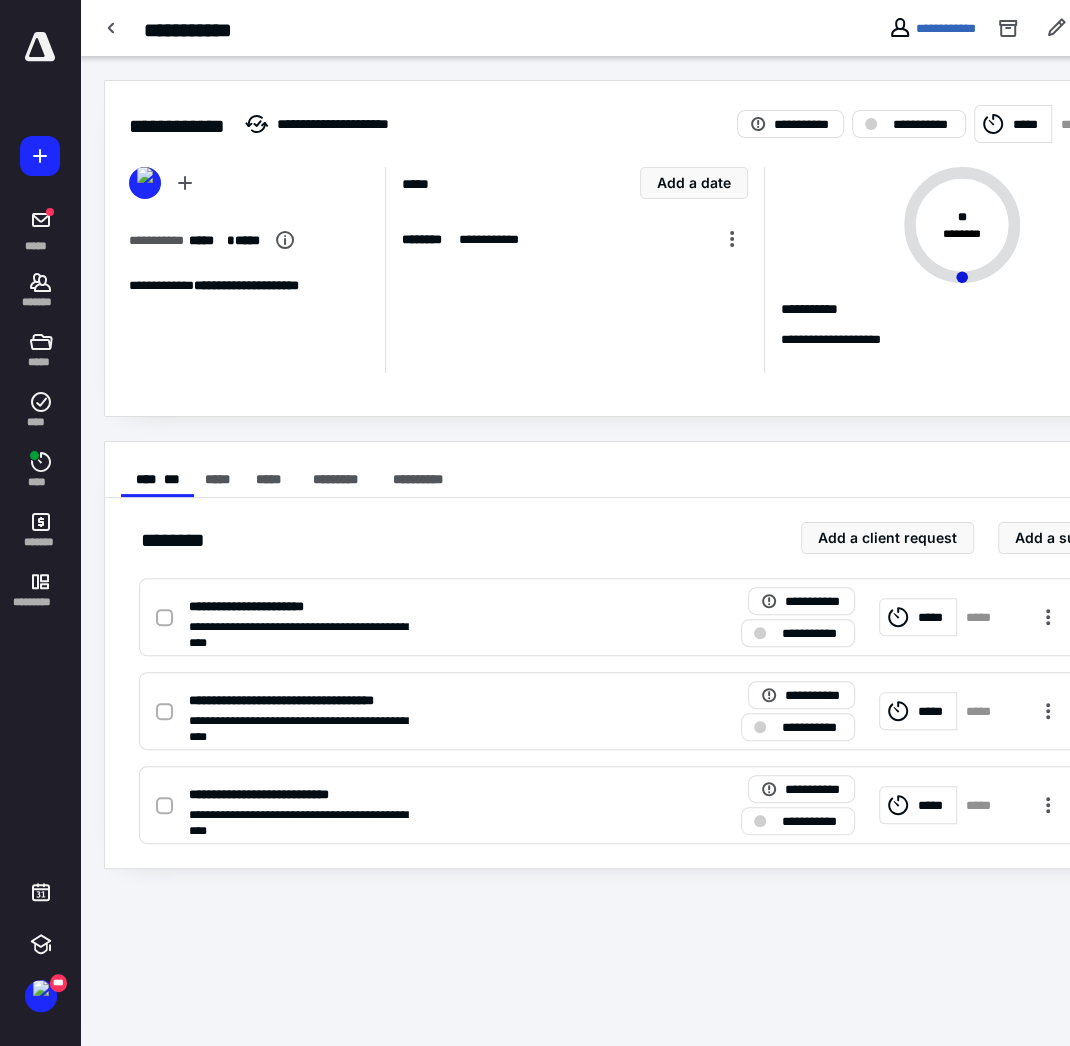 click on "*****" at bounding box center (1013, 124) 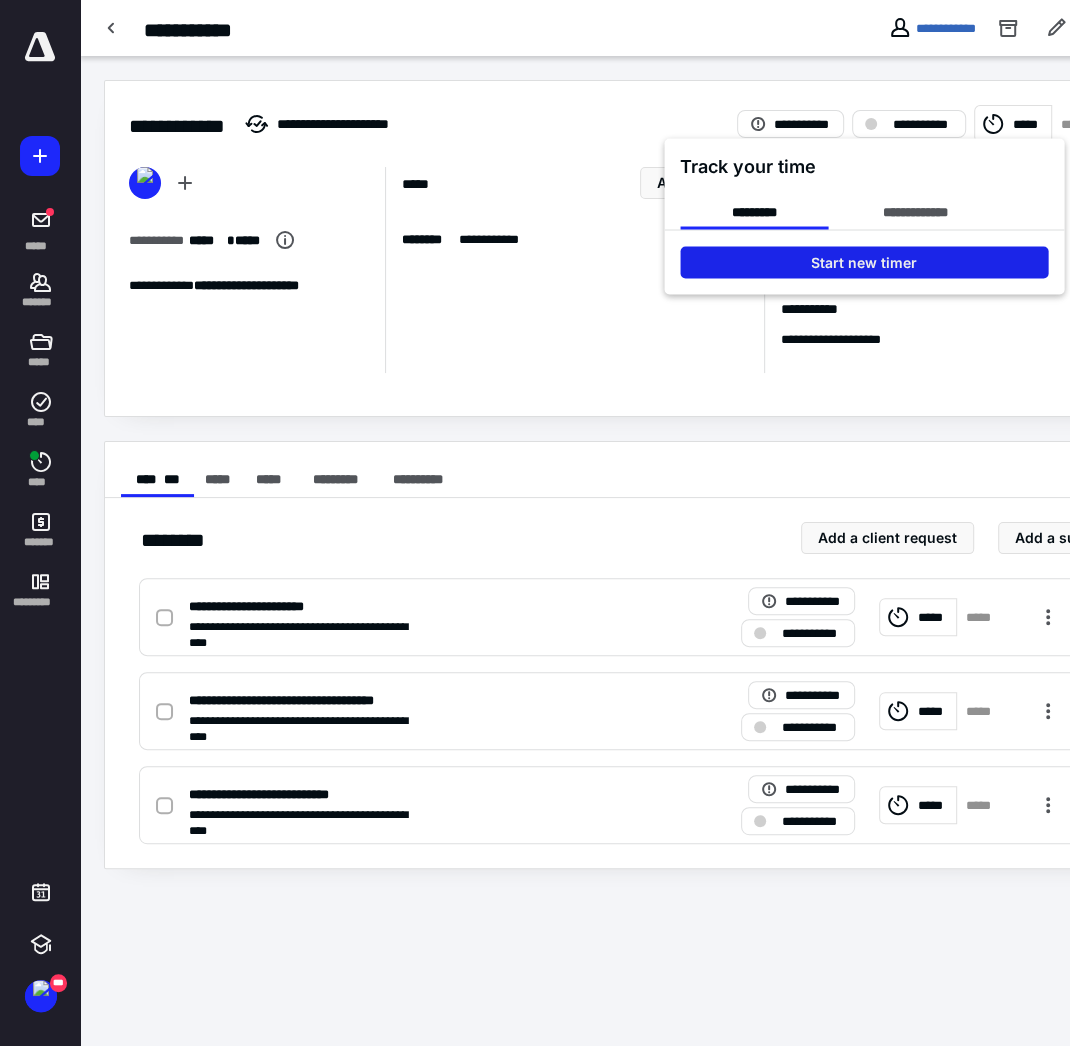 click on "Start new timer" at bounding box center (864, 262) 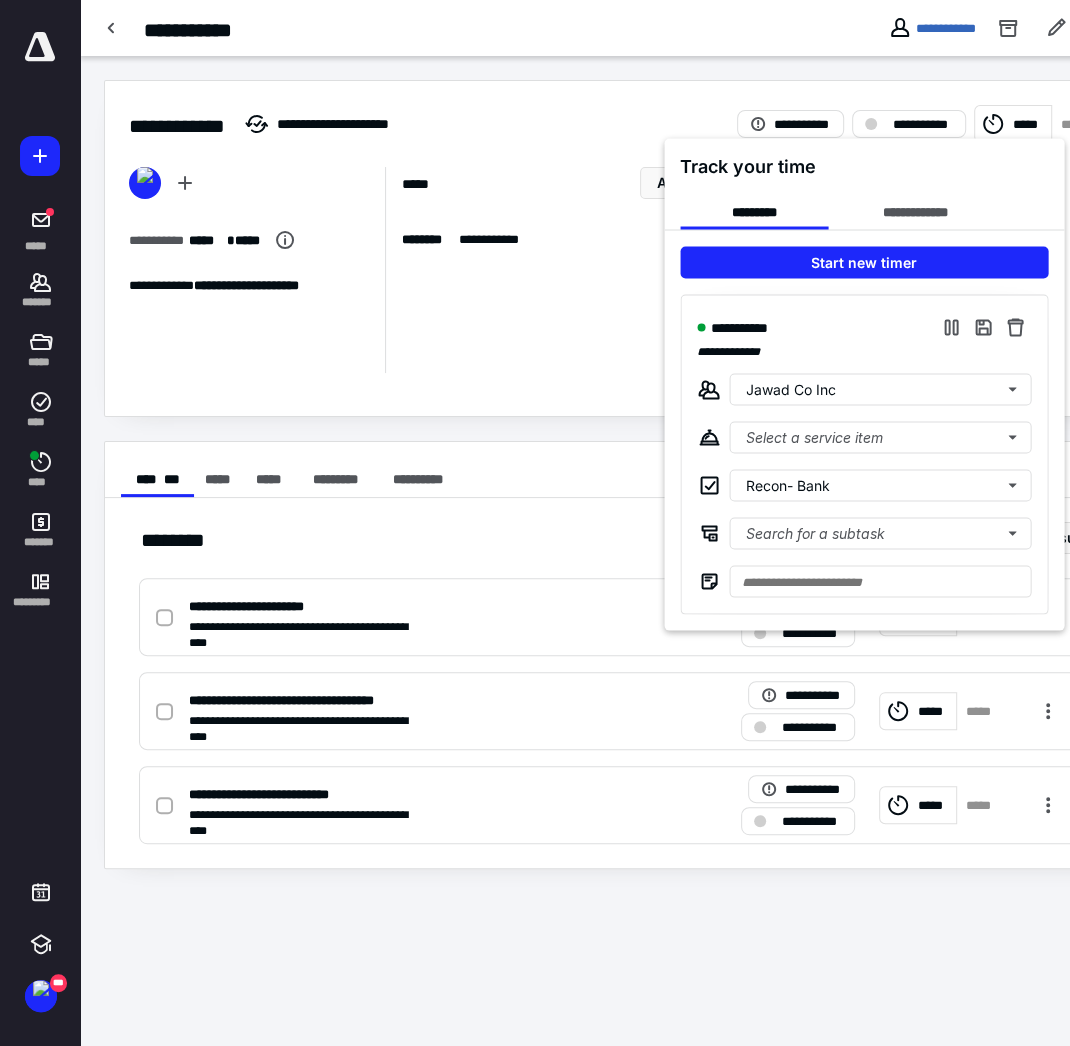 click at bounding box center (535, 523) 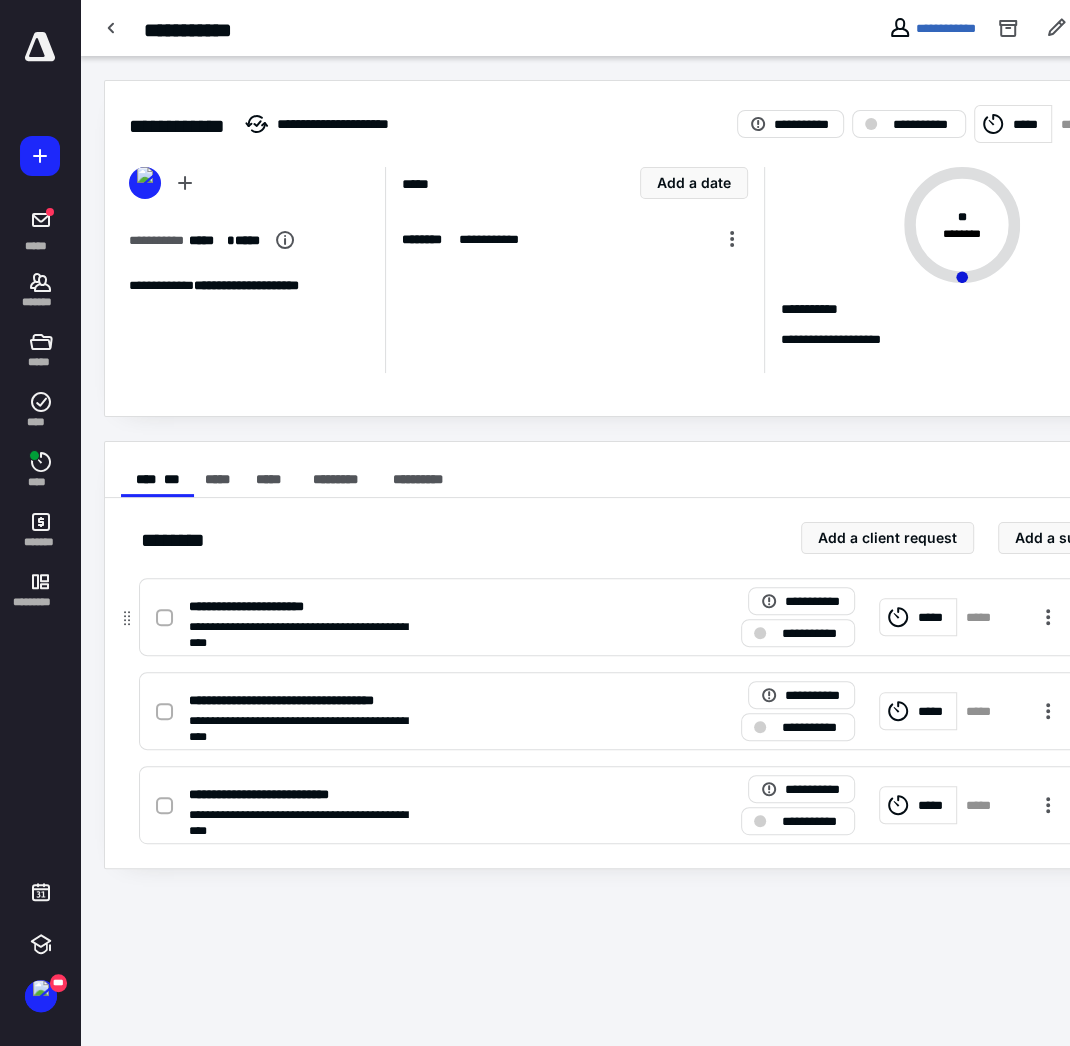 click 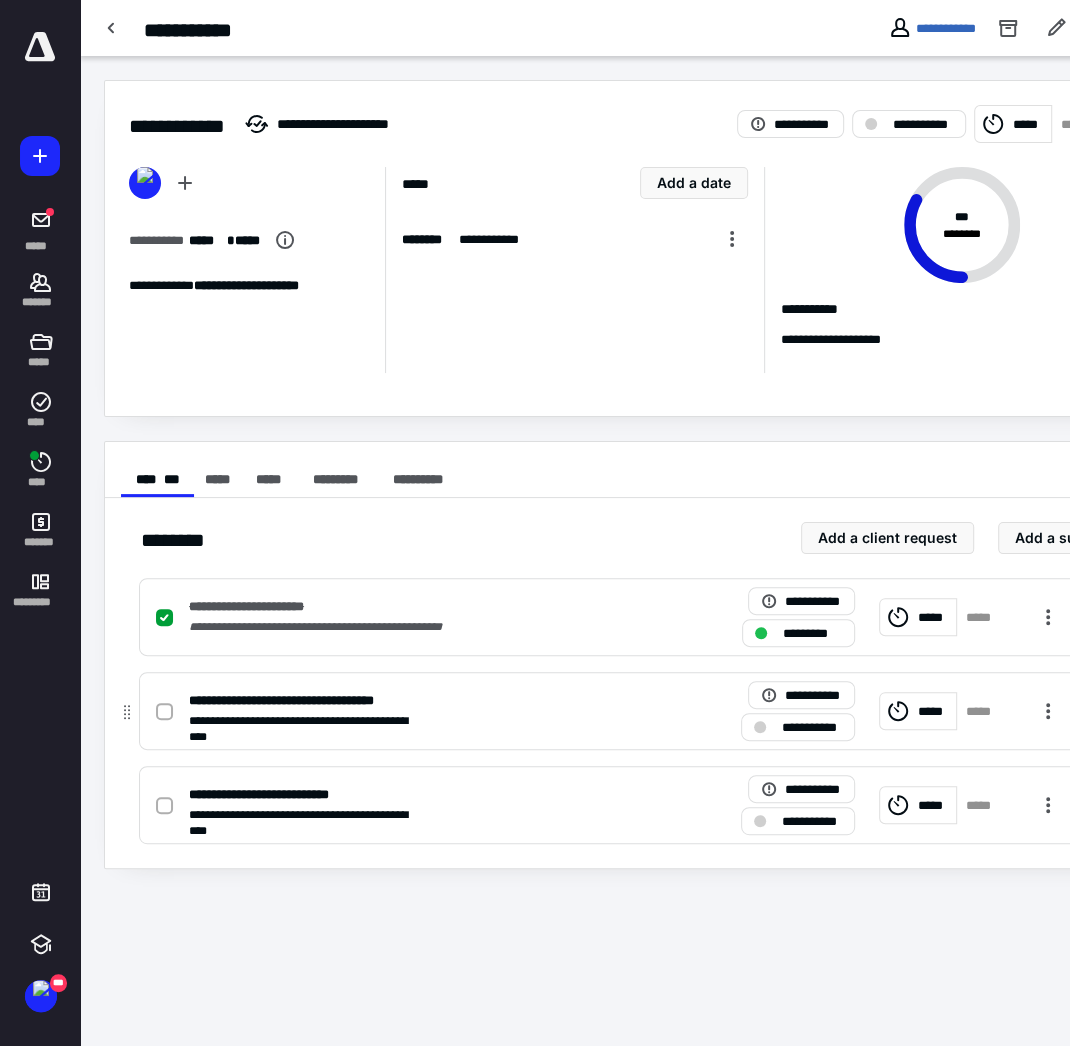 click at bounding box center (164, 712) 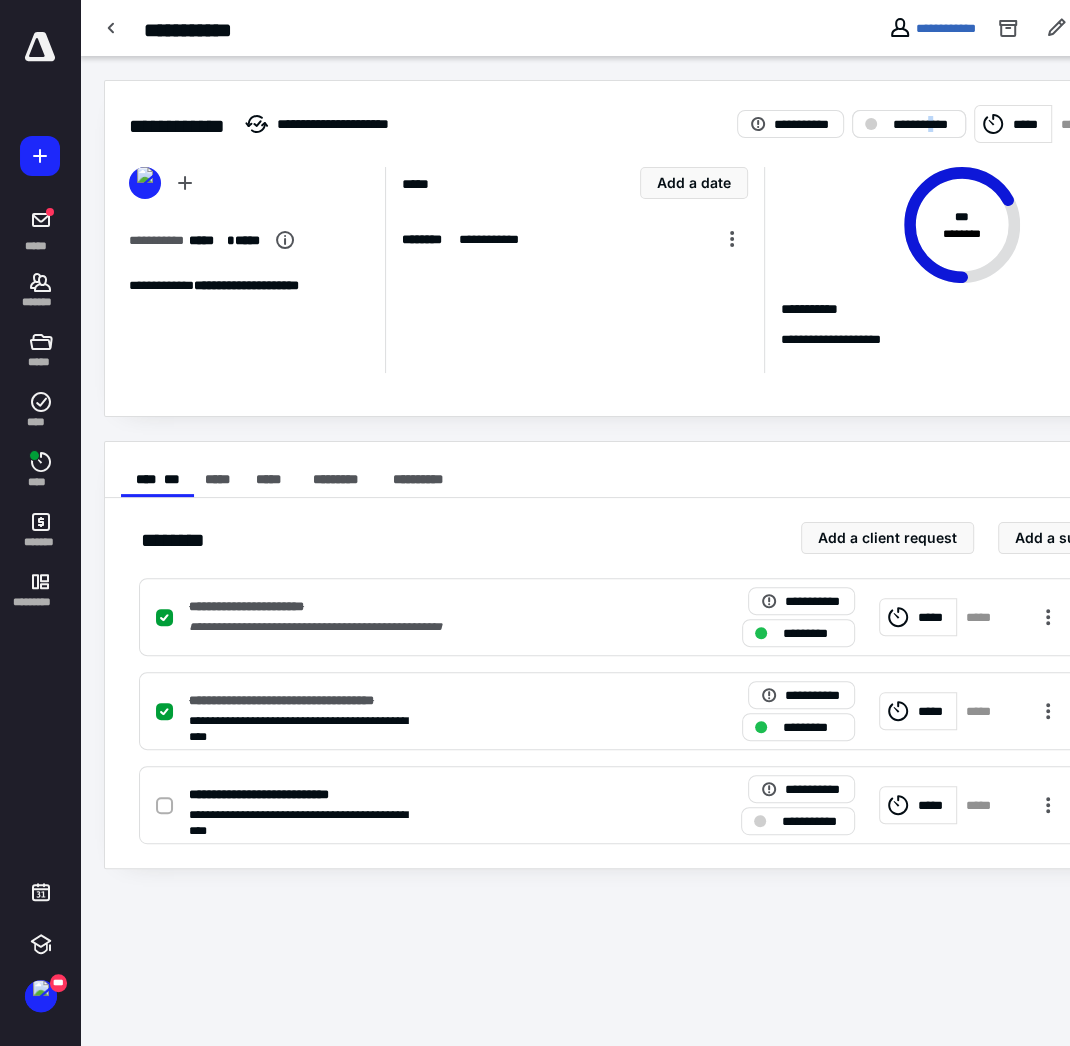 click on "**********" at bounding box center [923, 124] 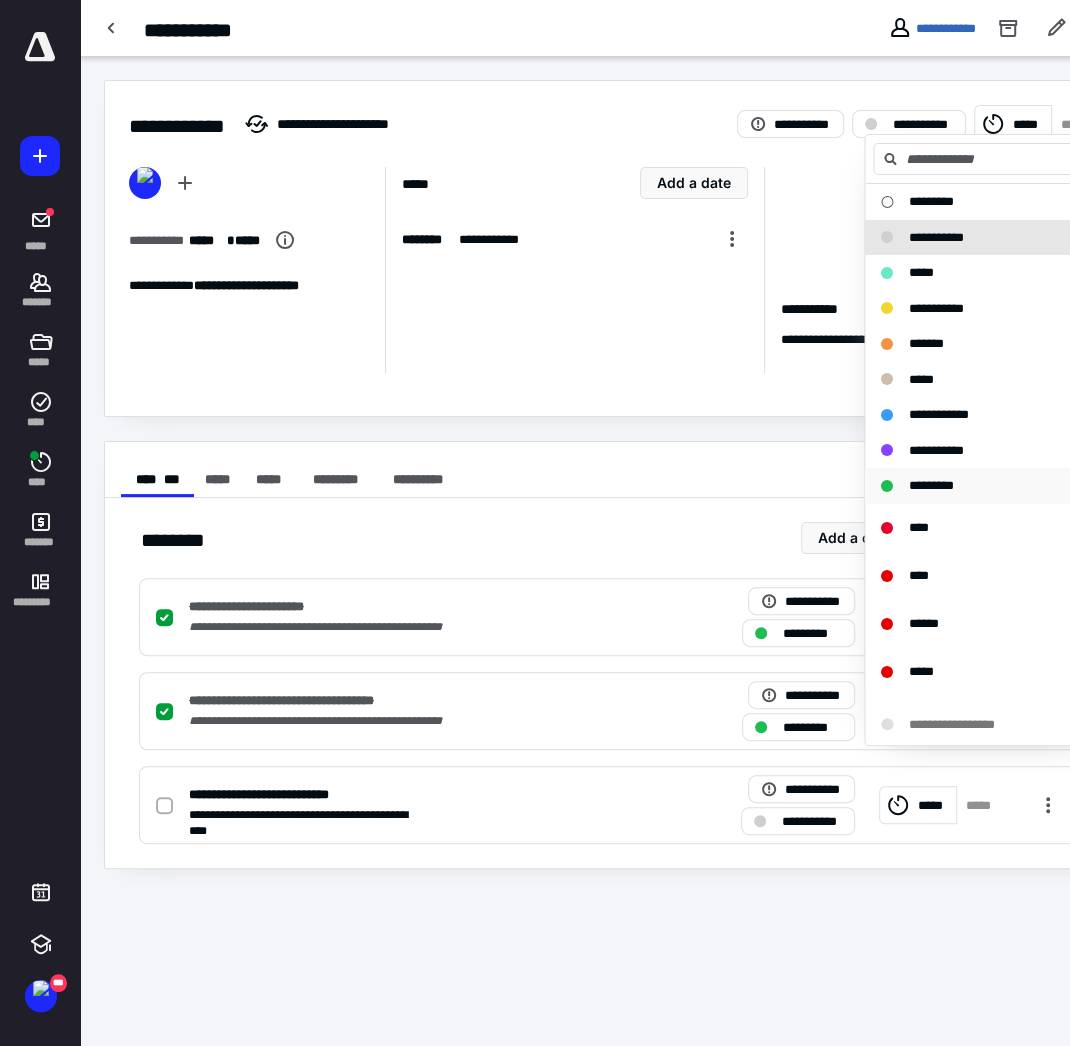 click on "*********" at bounding box center (931, 485) 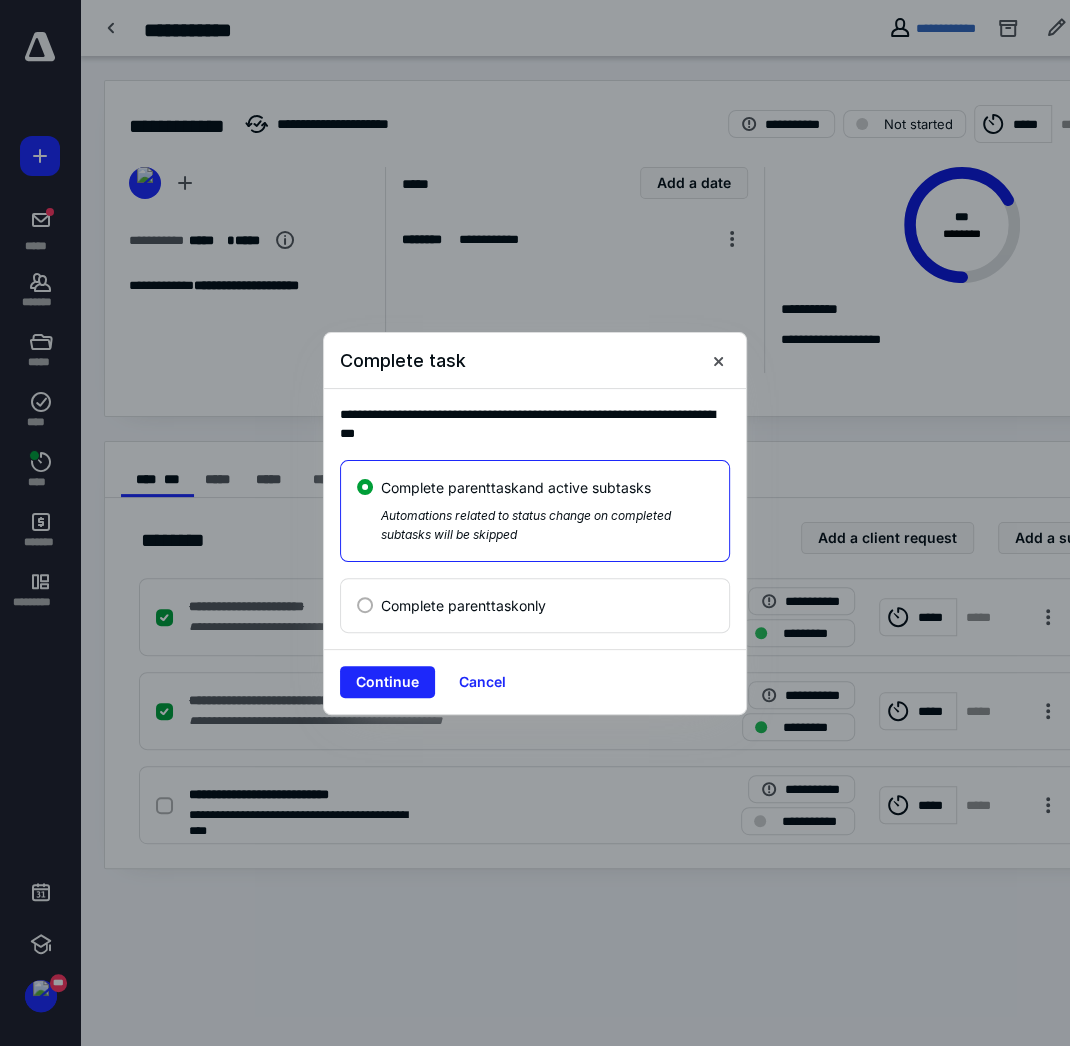 click on "Complete parent  task  only" at bounding box center [463, 605] 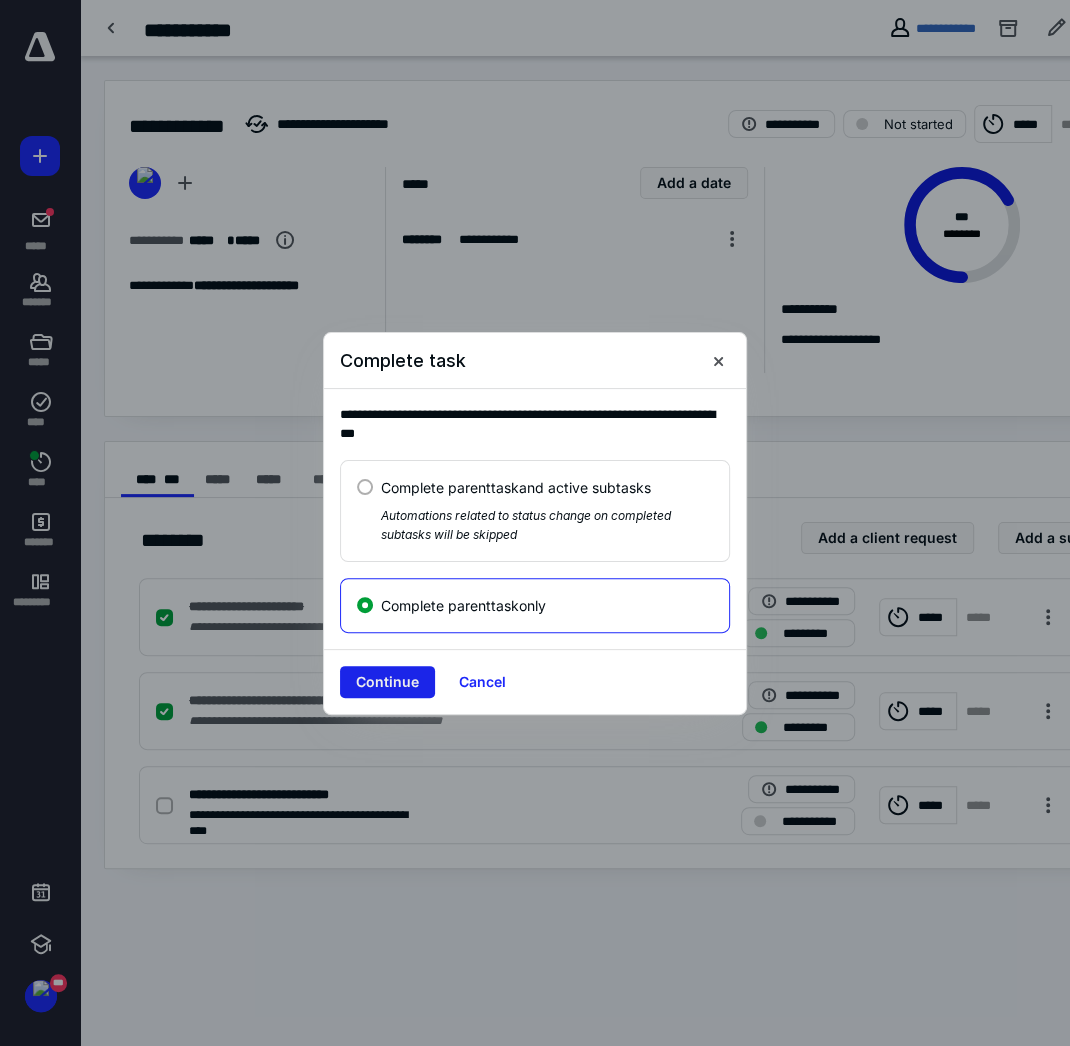 click on "Continue" at bounding box center [387, 682] 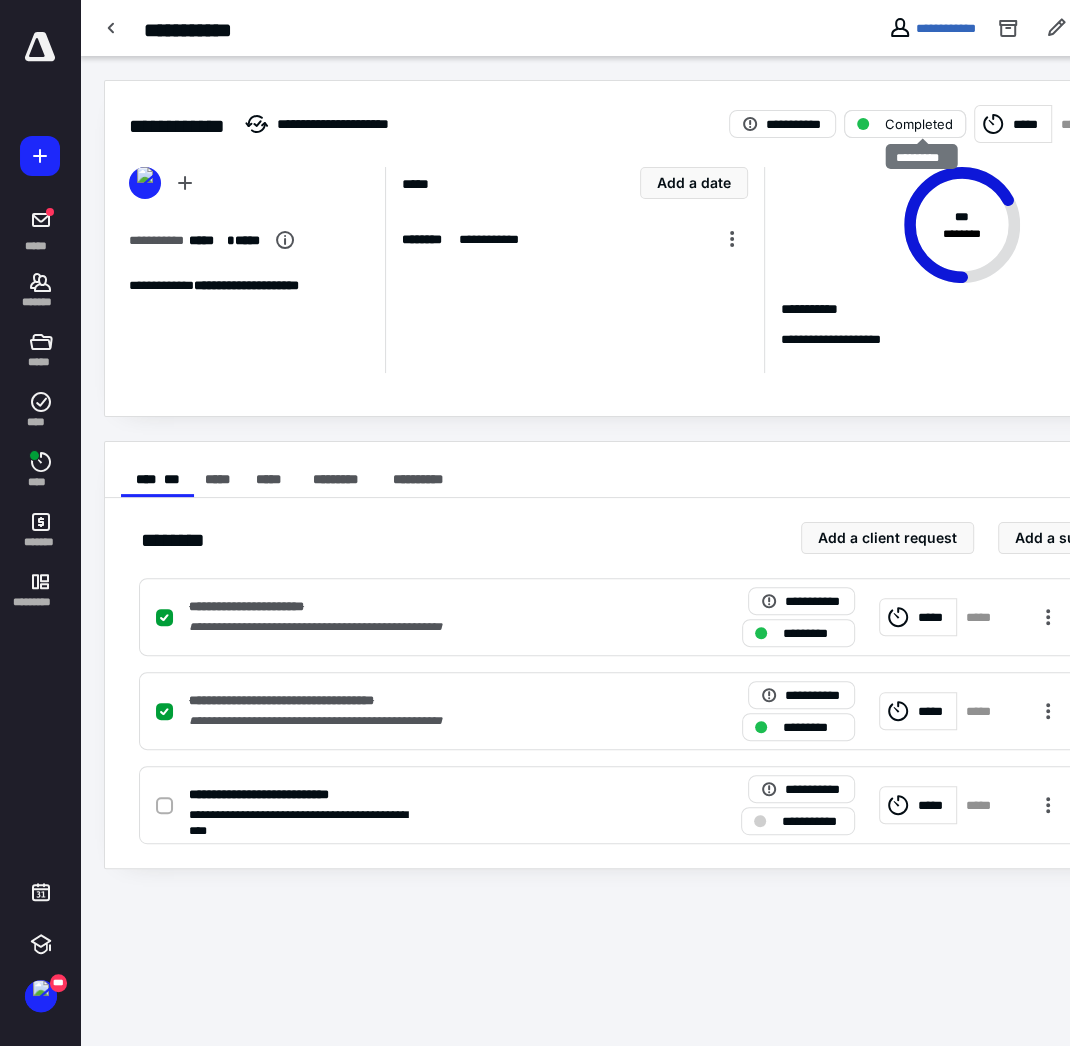 click on "Completed" at bounding box center [919, 124] 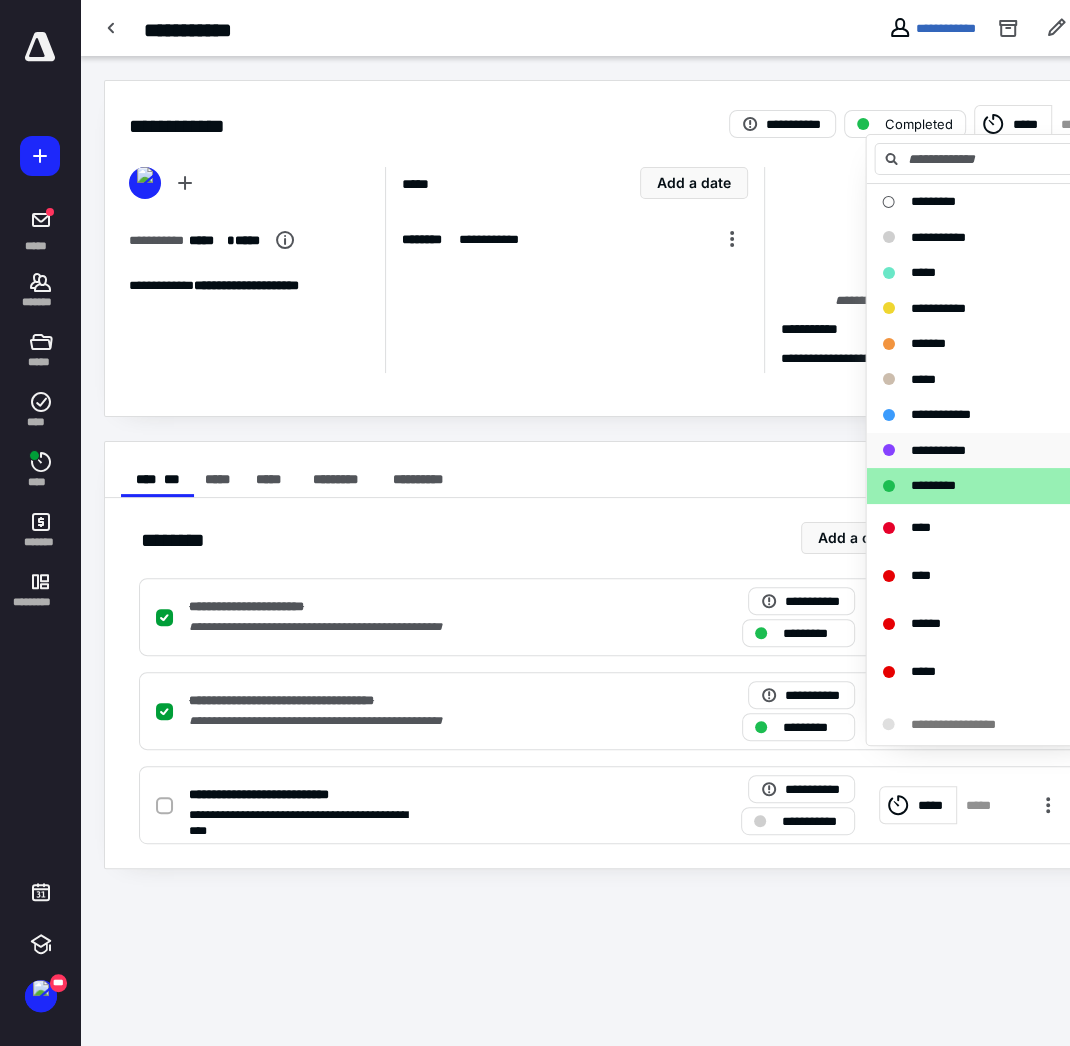 click on "**********" at bounding box center (937, 450) 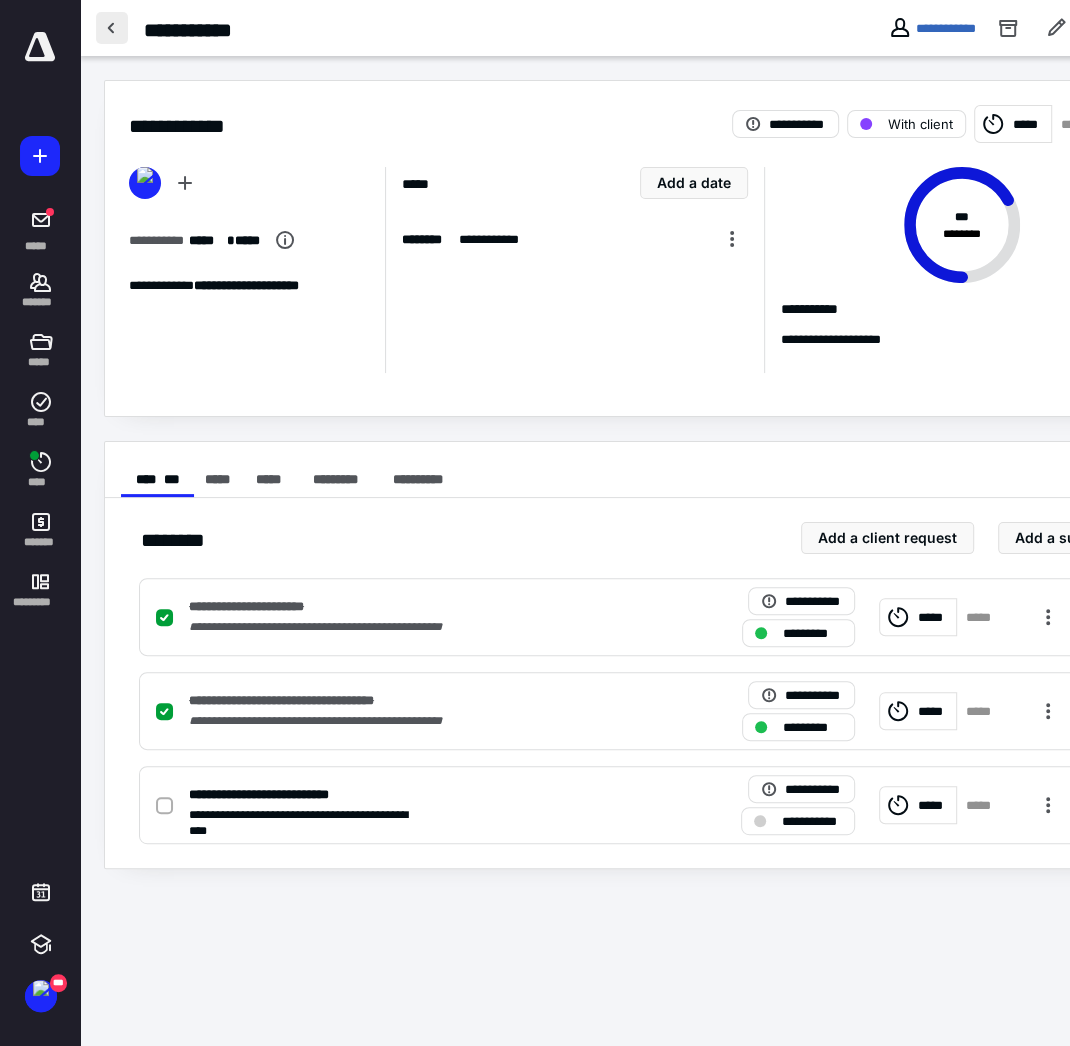 click at bounding box center [112, 28] 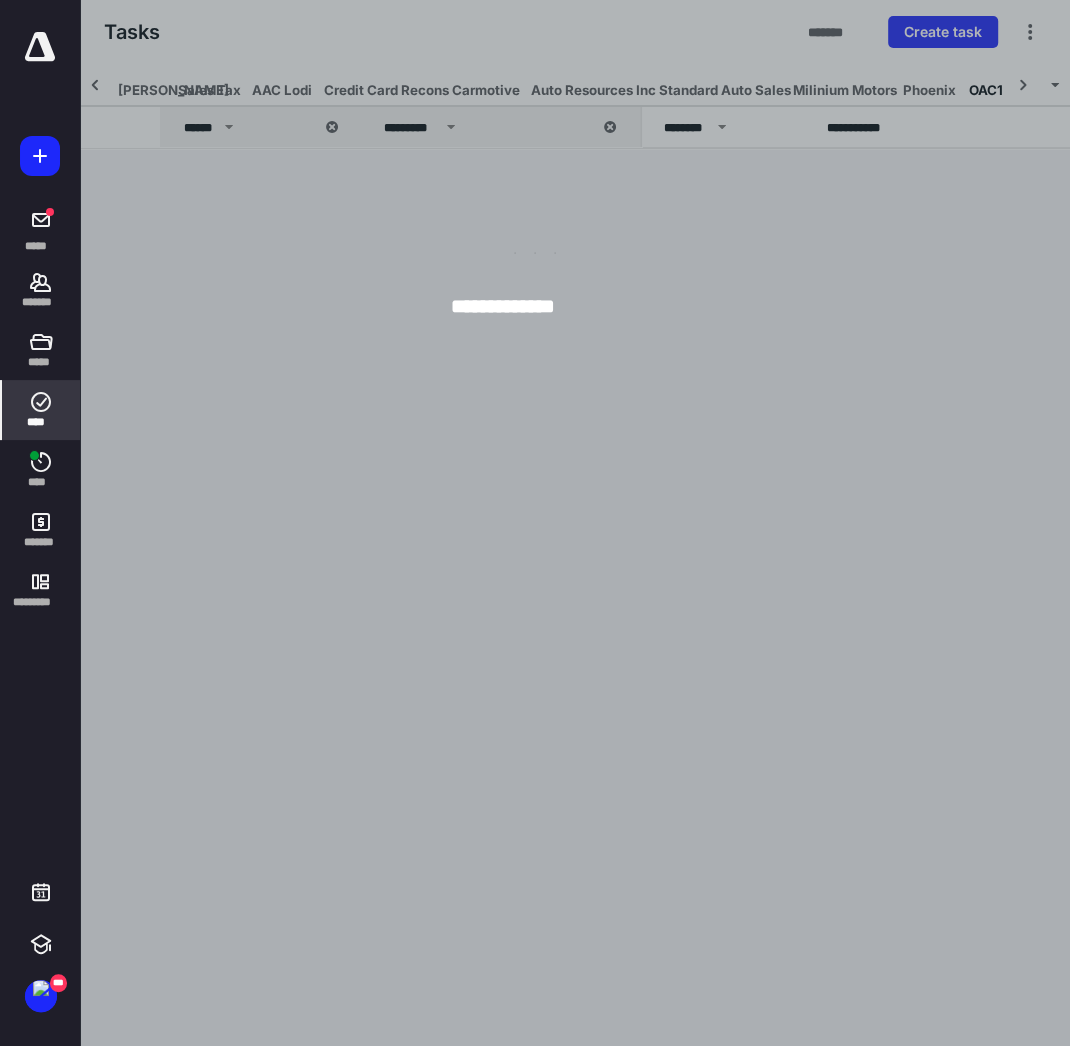 scroll, scrollTop: 0, scrollLeft: 417, axis: horizontal 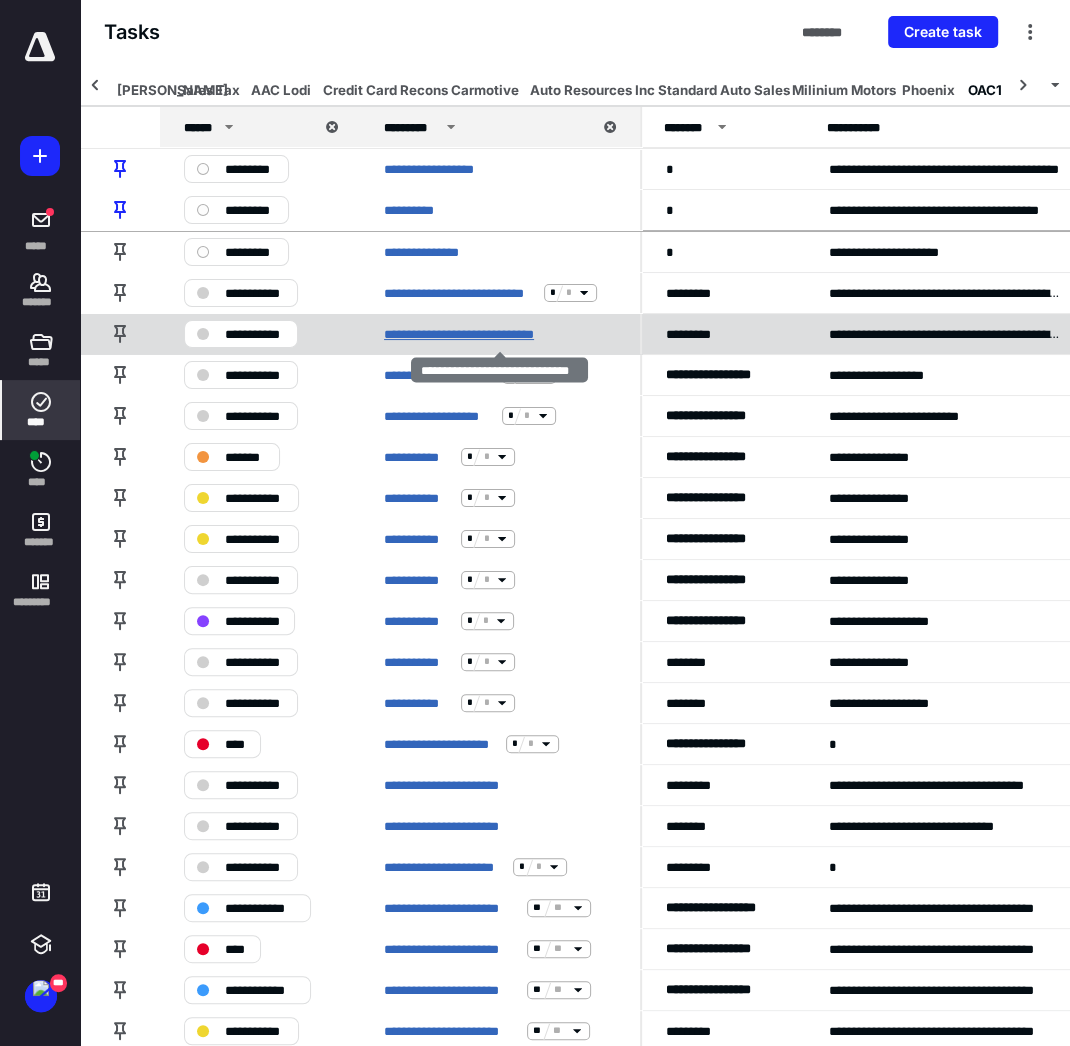 click on "**********" at bounding box center [469, 333] 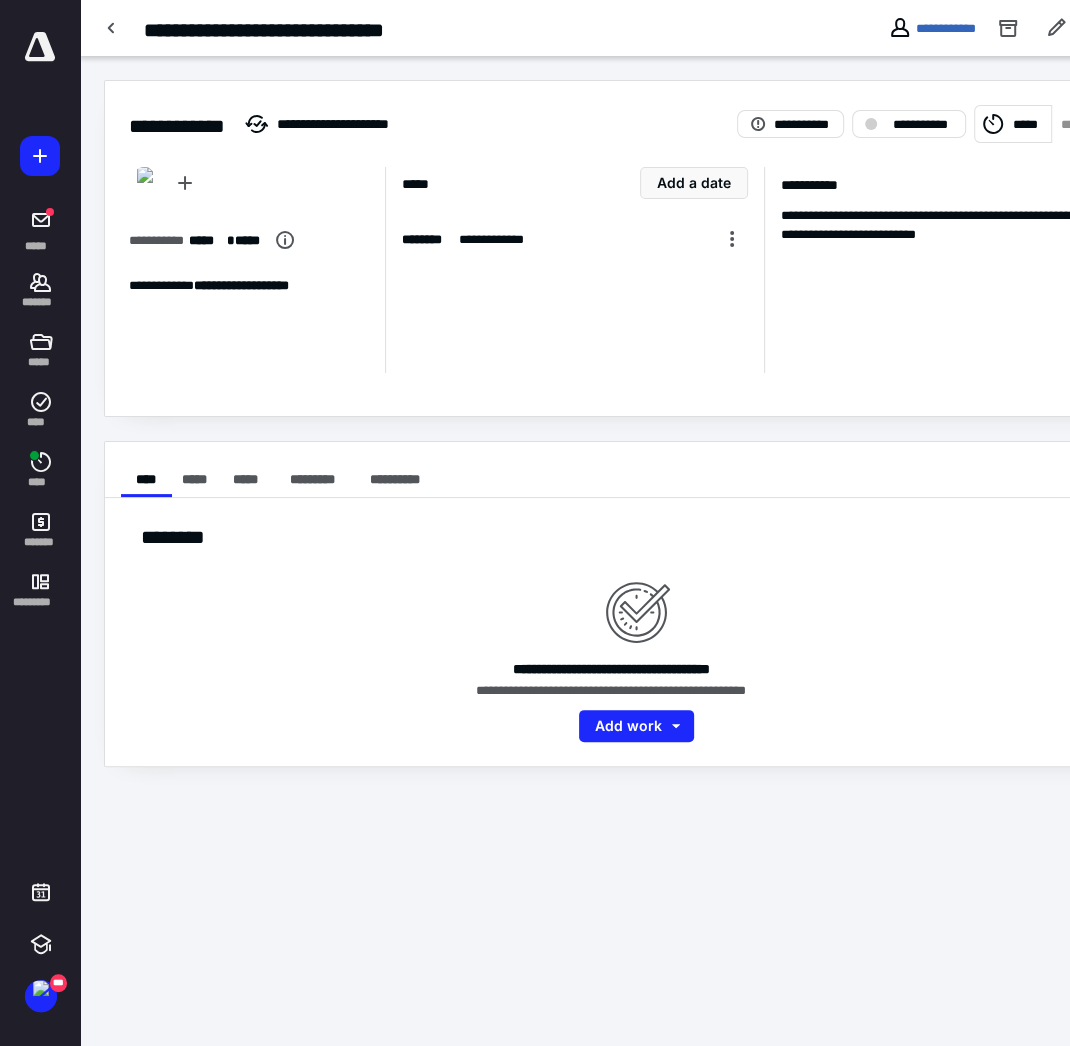 click on "*****" at bounding box center (1013, 124) 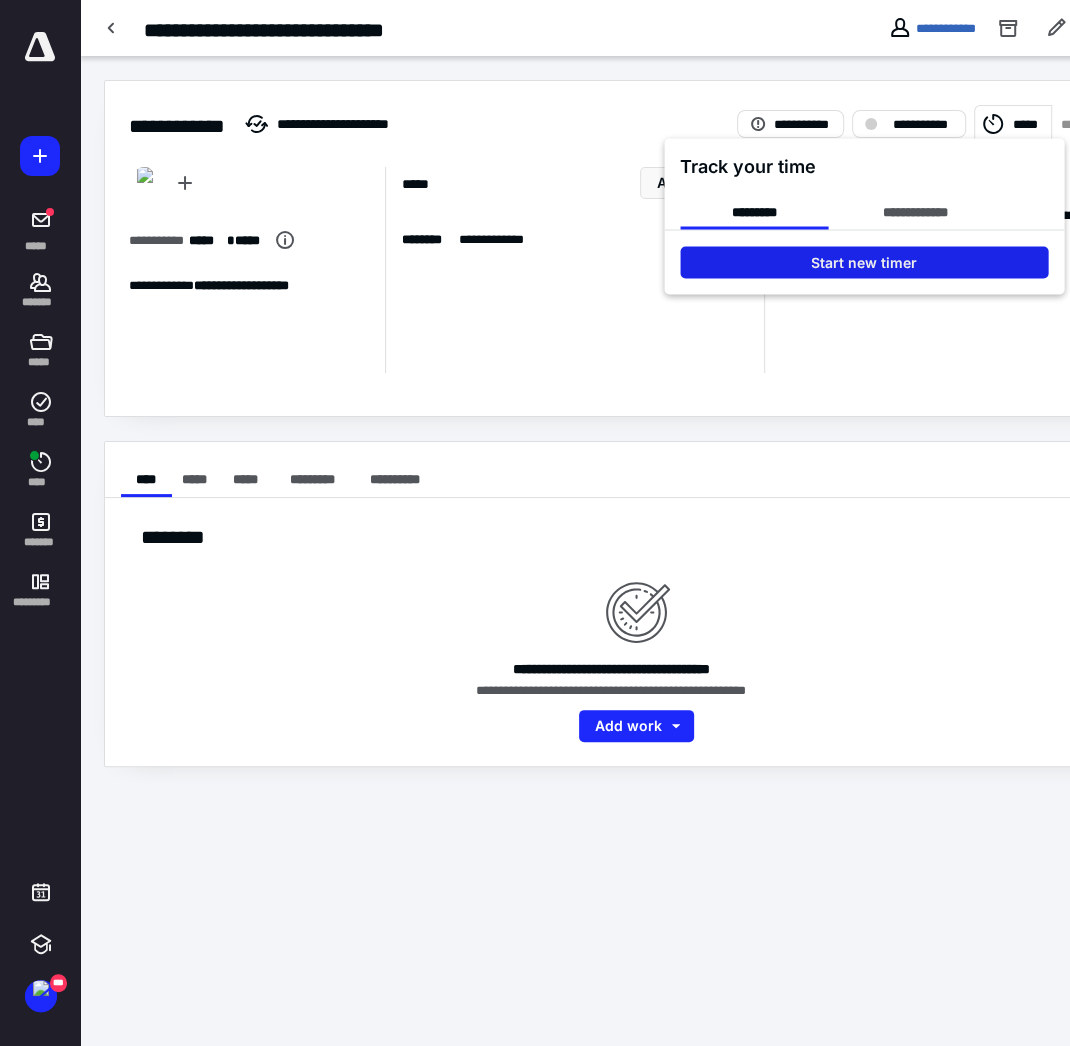 click on "Start new timer" at bounding box center [864, 262] 